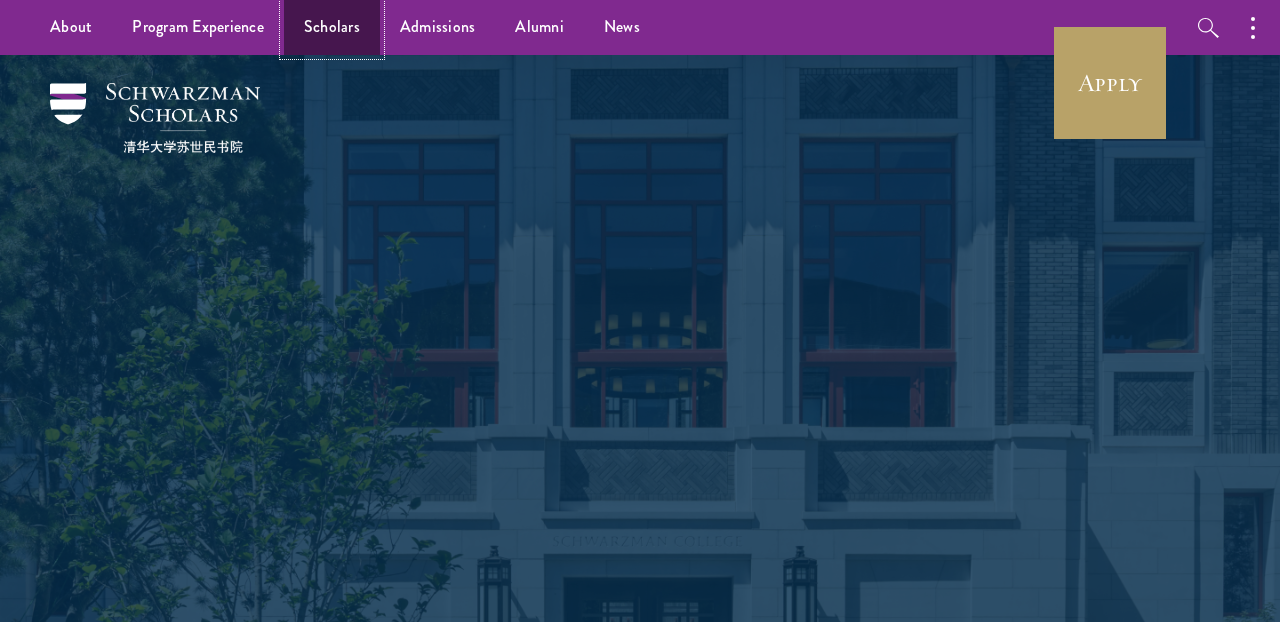 scroll, scrollTop: 0, scrollLeft: 0, axis: both 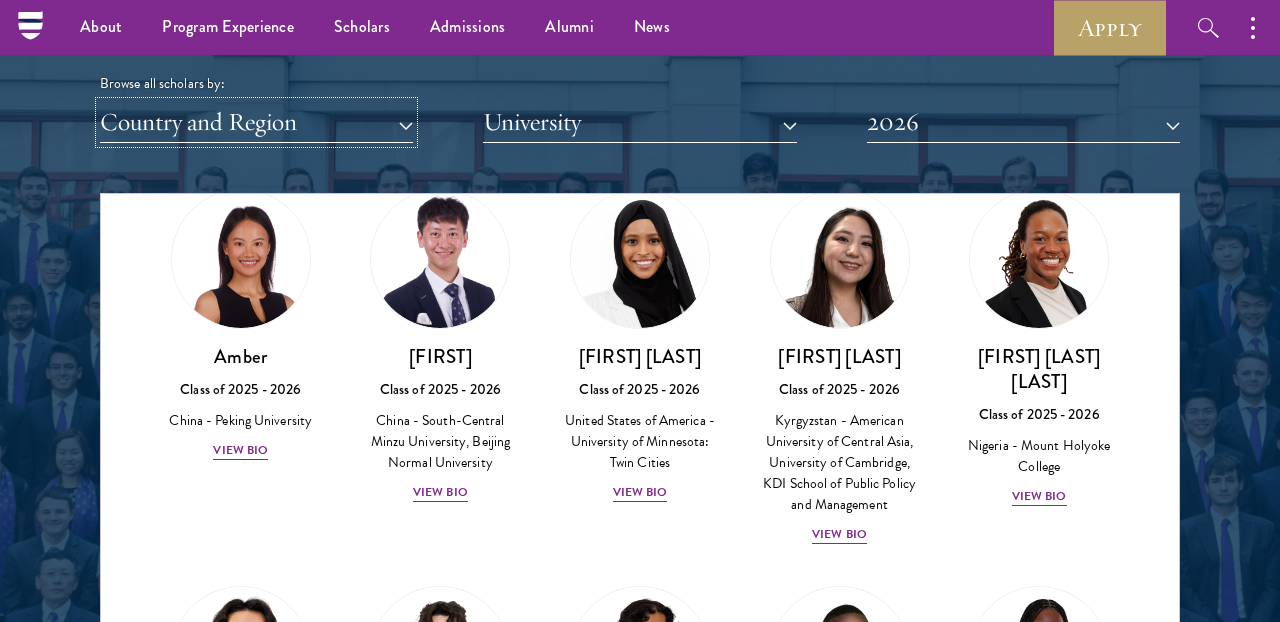 click on "Country and Region" at bounding box center [256, 122] 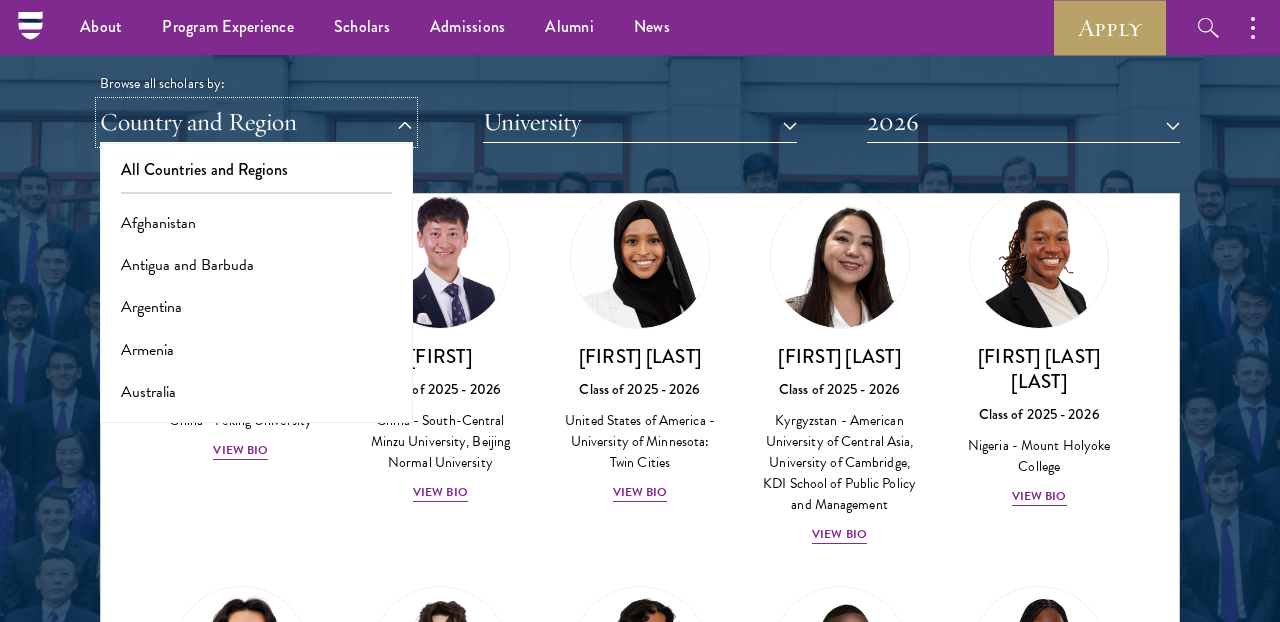 type 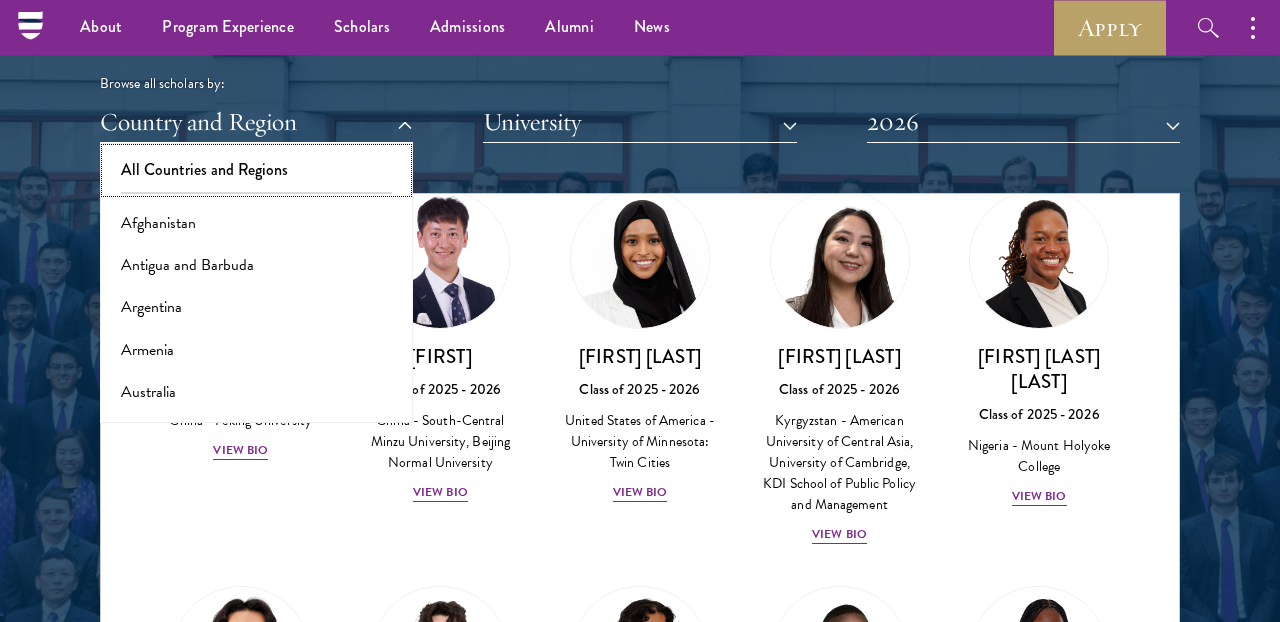 click on "All Countries and Regions" at bounding box center (256, 170) 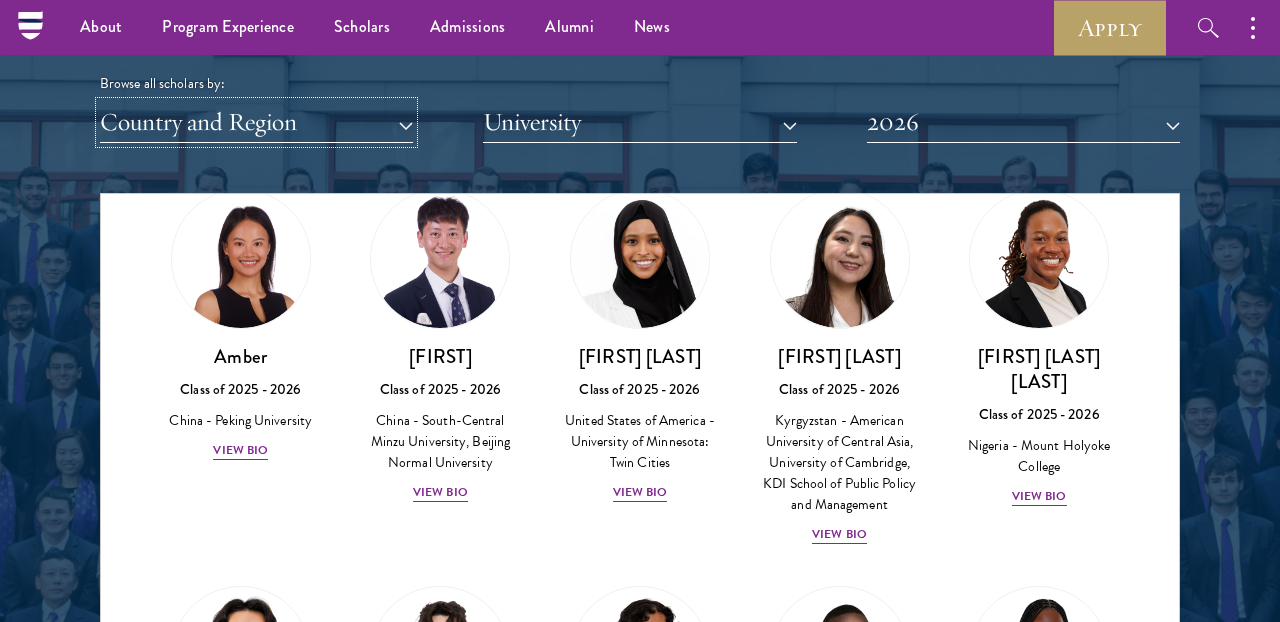 click on "Country and Region" at bounding box center (256, 122) 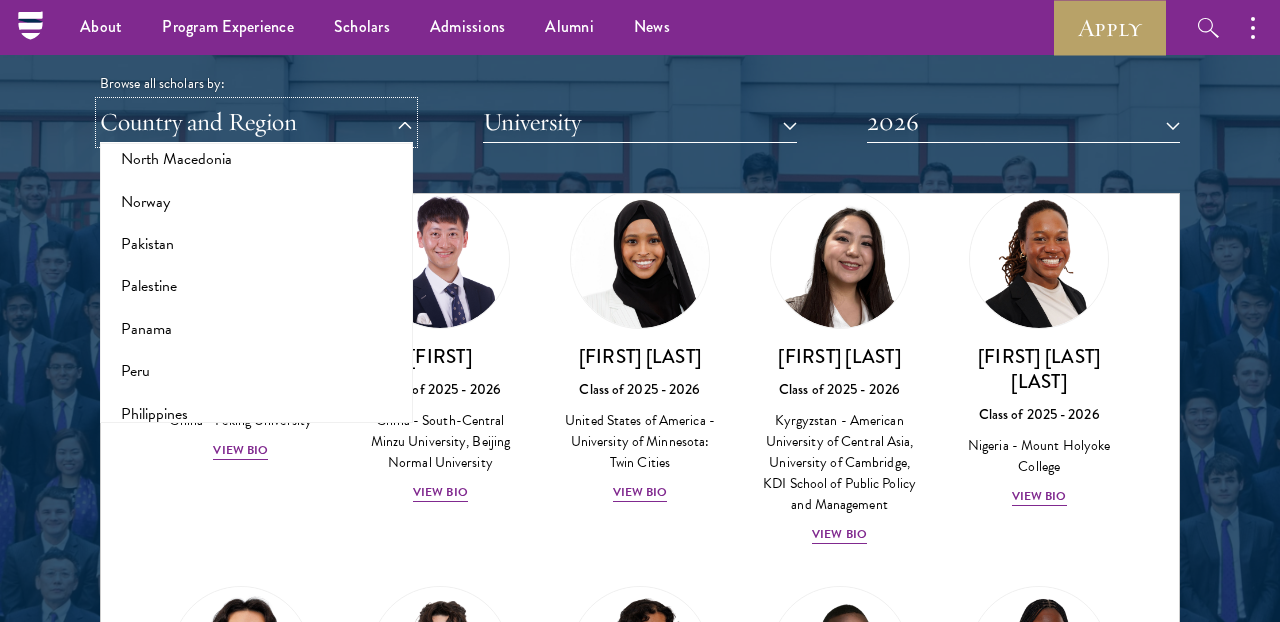 scroll, scrollTop: 2864, scrollLeft: 0, axis: vertical 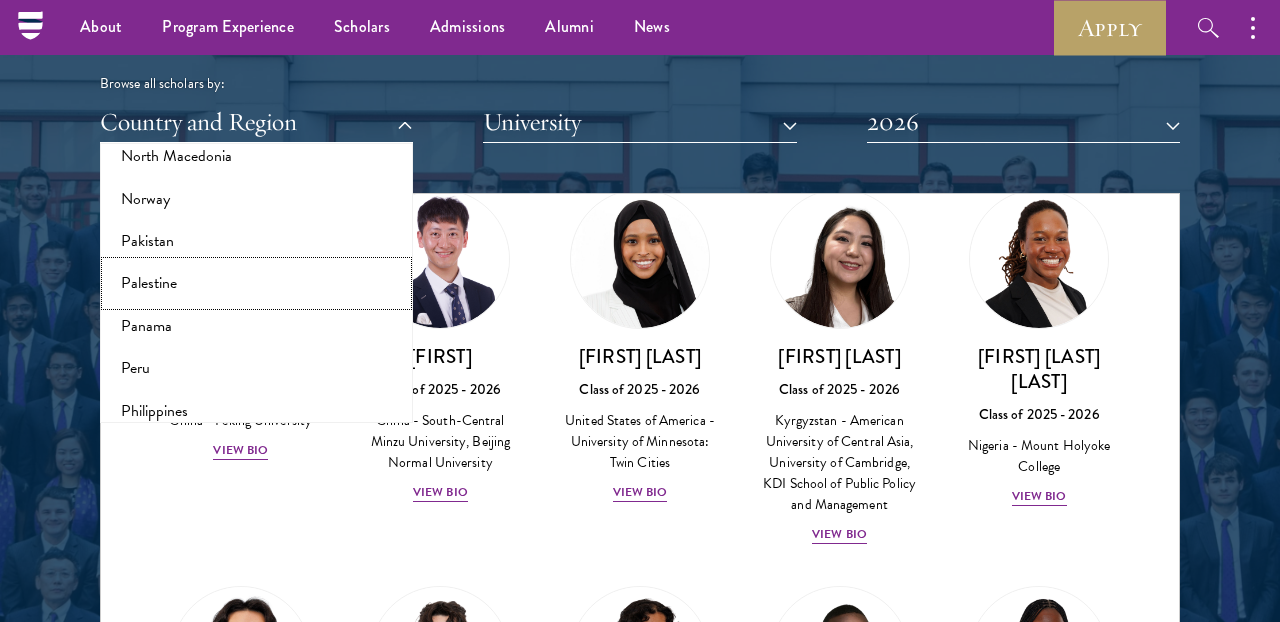 click on "Palestine" at bounding box center (256, 283) 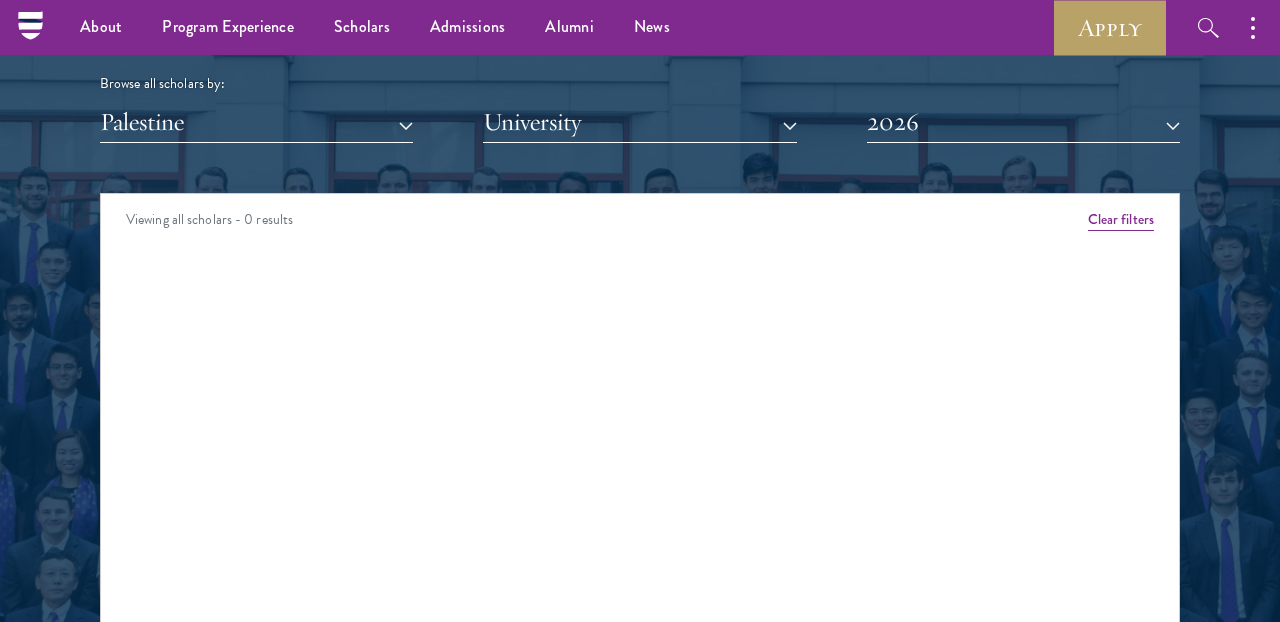 scroll, scrollTop: 0, scrollLeft: 0, axis: both 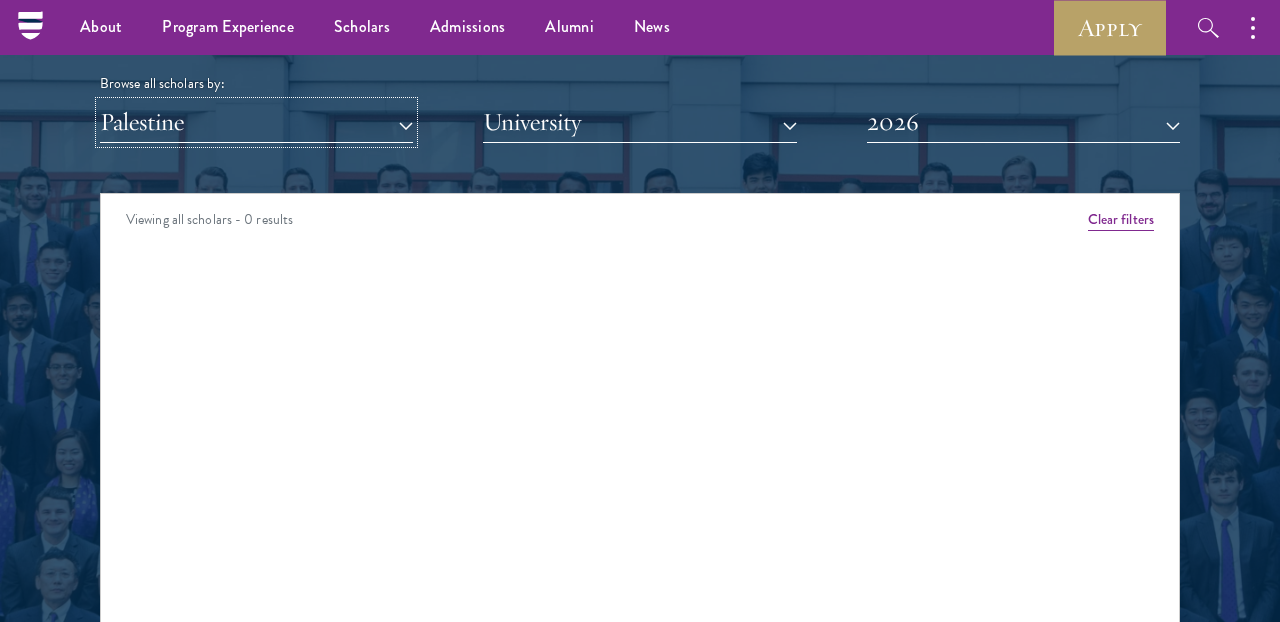 click on "Palestine" at bounding box center (256, 122) 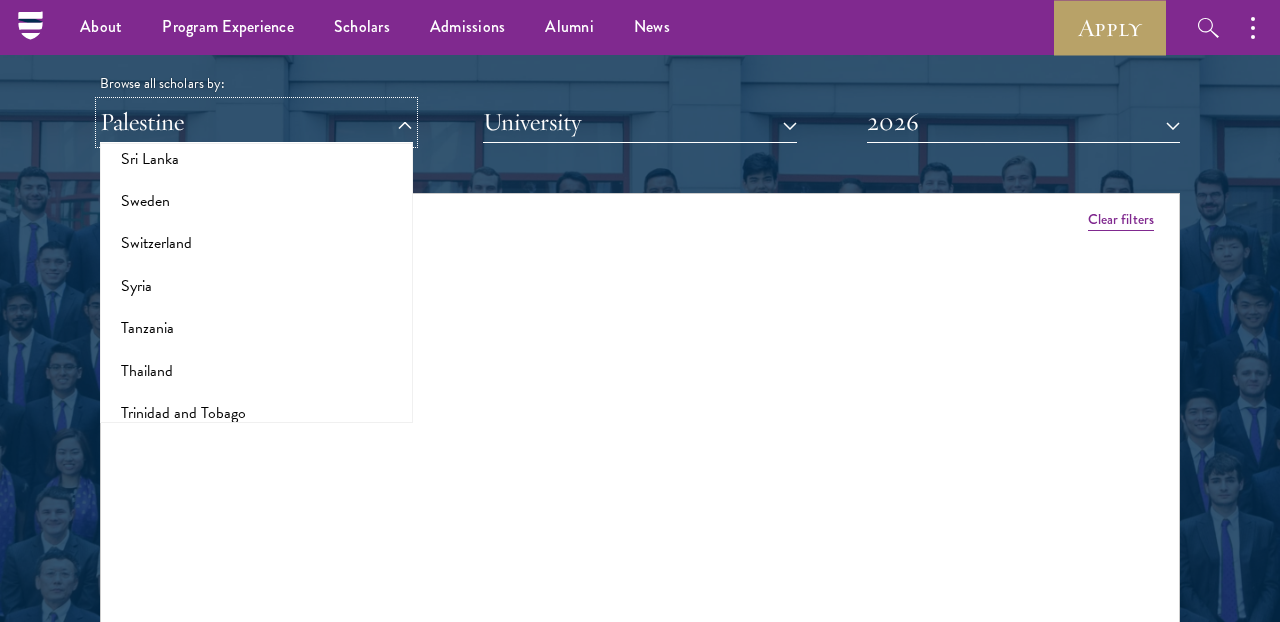 scroll, scrollTop: 3634, scrollLeft: 0, axis: vertical 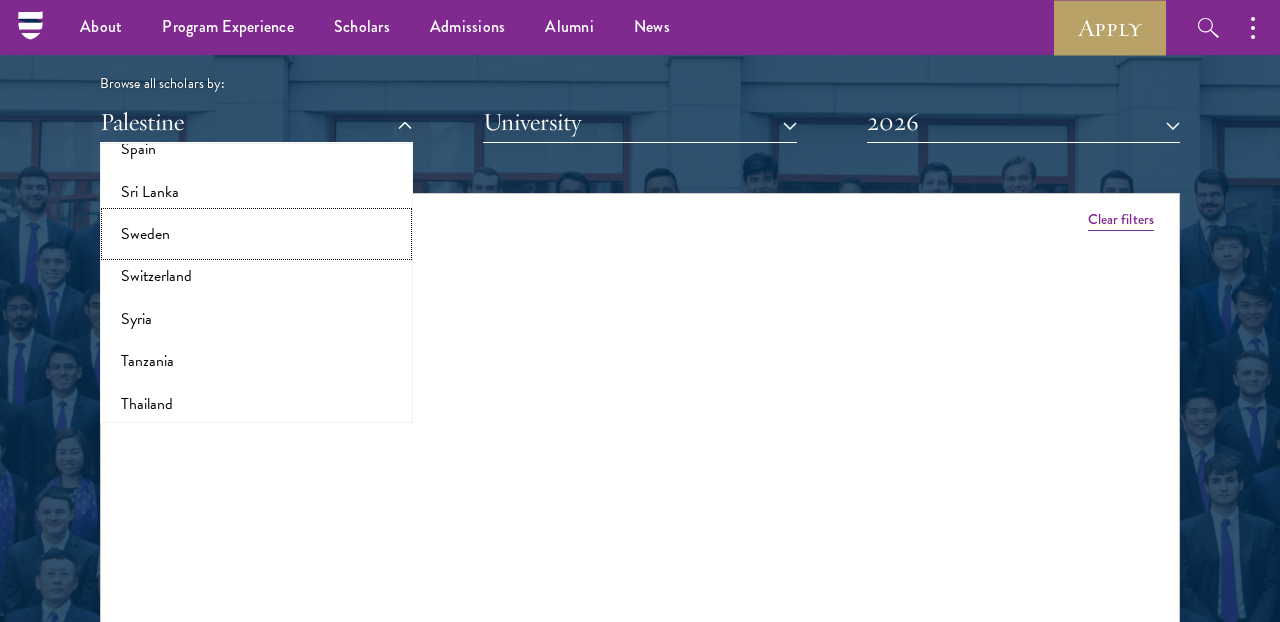 click on "Sweden" at bounding box center [256, 234] 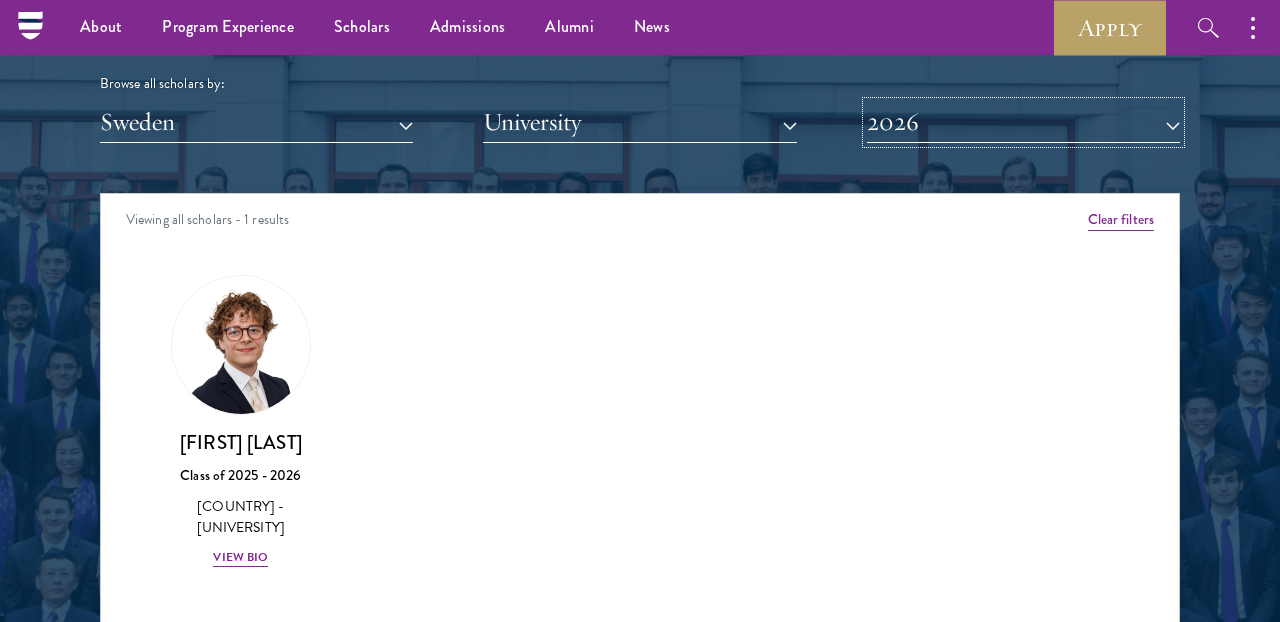 click on "2026" at bounding box center (1023, 122) 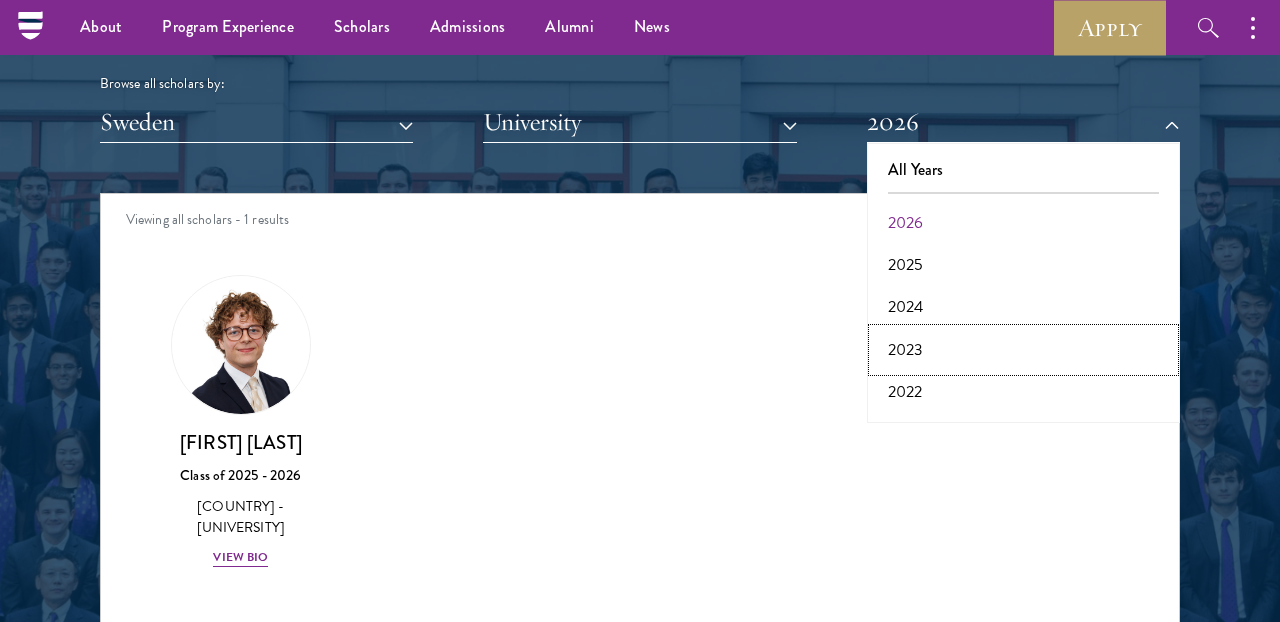 click on "2023" at bounding box center [1023, 350] 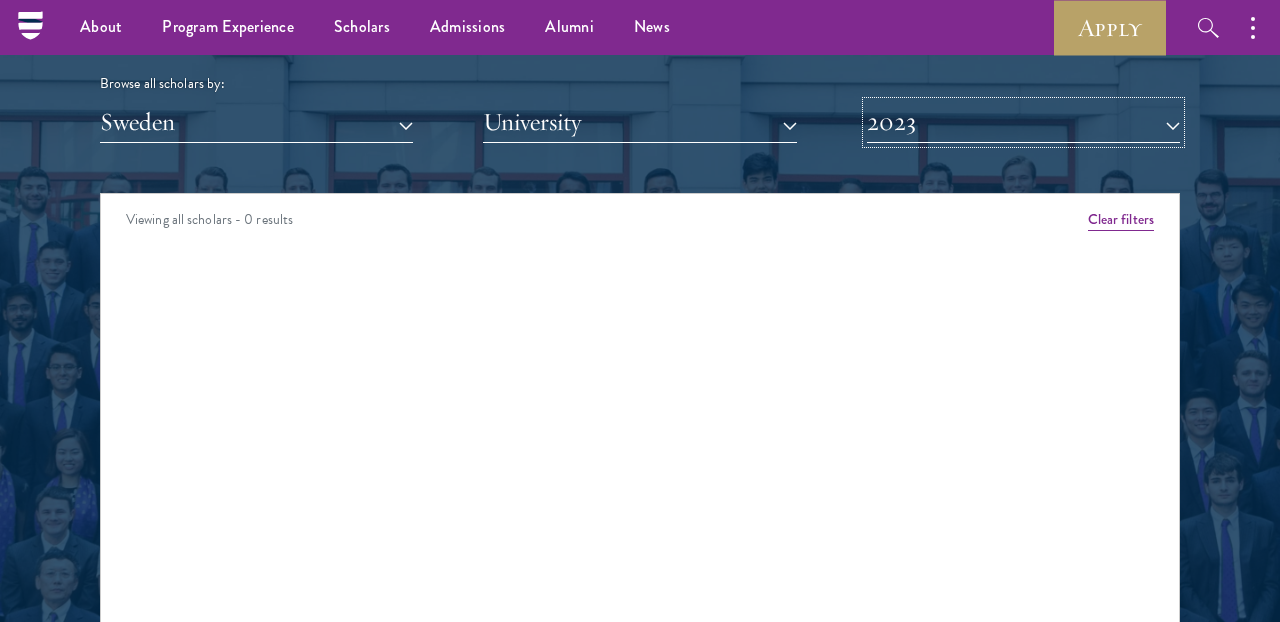 click on "2023" at bounding box center (1023, 122) 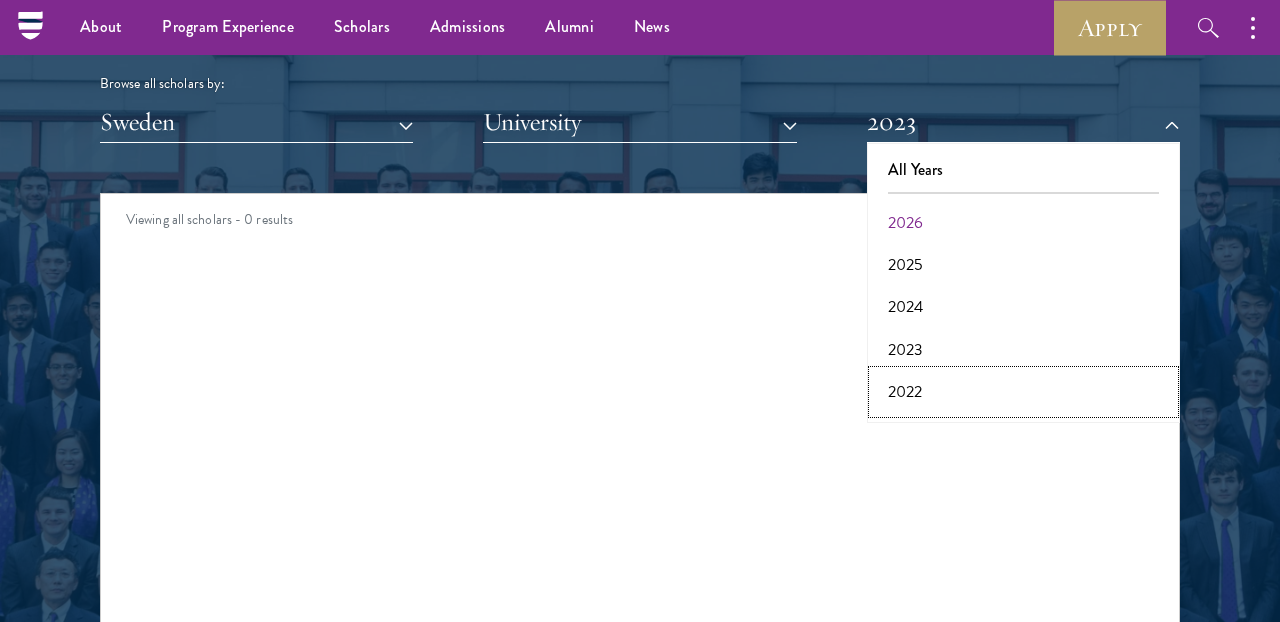 click on "2022" at bounding box center [1023, 392] 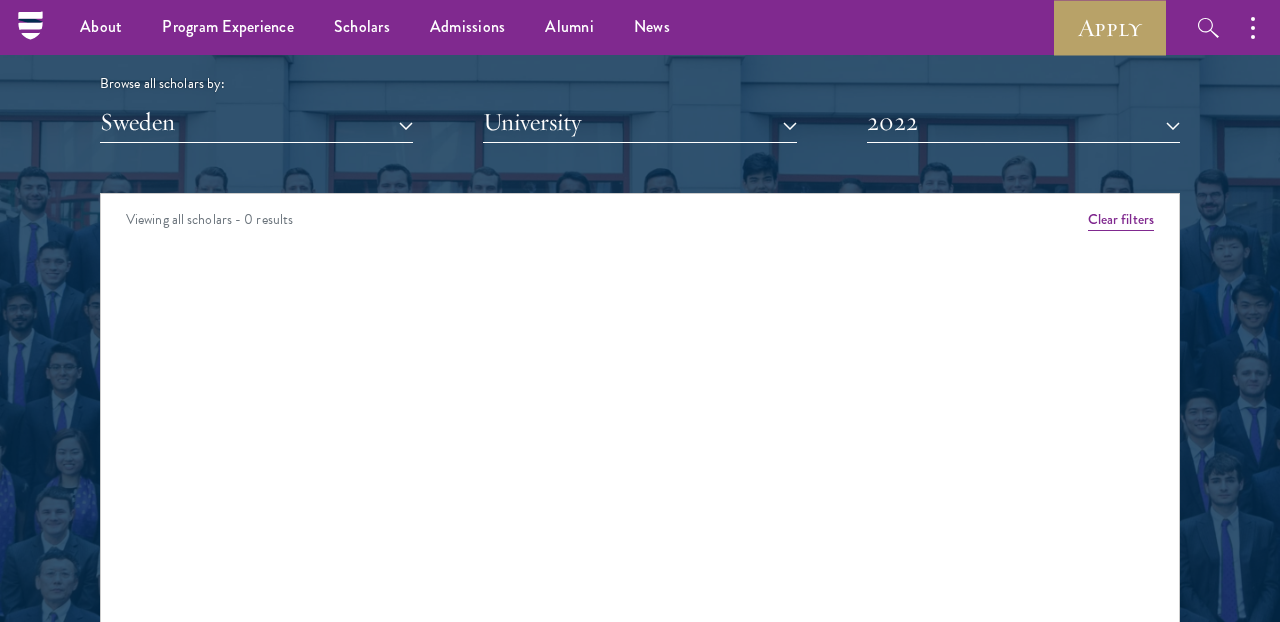 click on "Browse all scholars by:
[COUNTRY]
All Countries and Regions
Afghanistan
Antigua and Barbuda
Argentina
Armenia
Australia
Austria
Azerbaijan
Bangladesh
Belarus
Benin
Bosnia and Herzegovina
Botswana
Brazil
Burkina Faso
Burundi
Cameroon
Canada
Chile
China
Colombia
cote D'Ivoire
Croatia
Denmark
Dominican Republic
Ecuador
Egypt
France
Georgia" at bounding box center (640, 65) 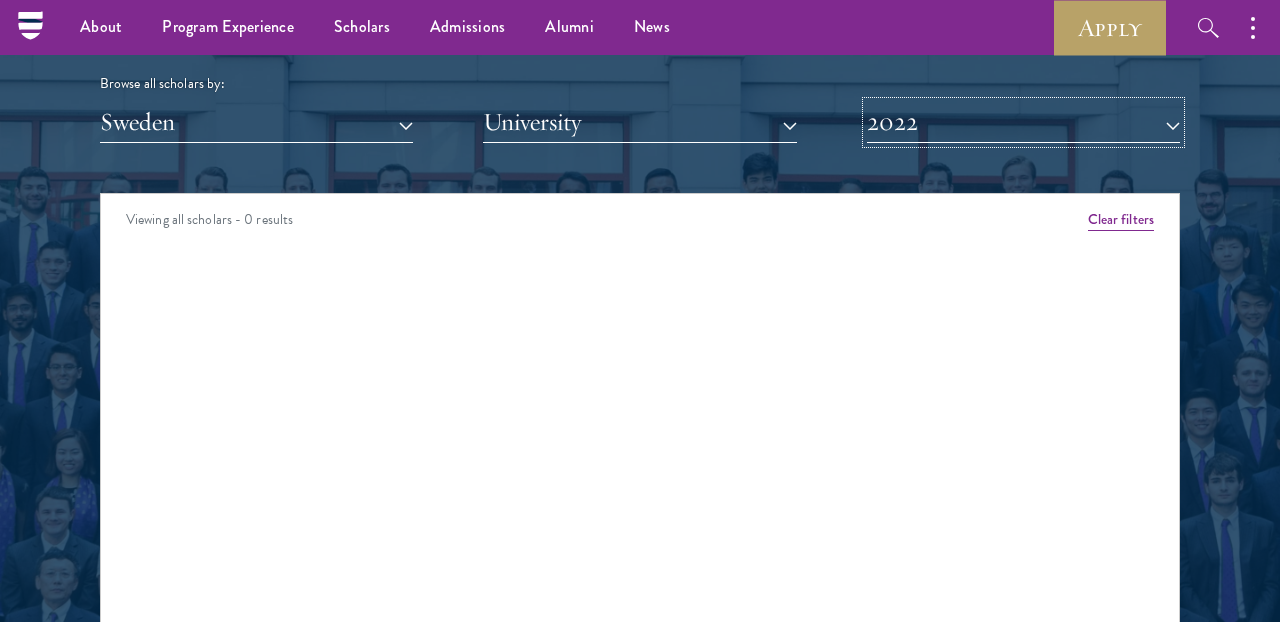 click on "2022" at bounding box center [1023, 122] 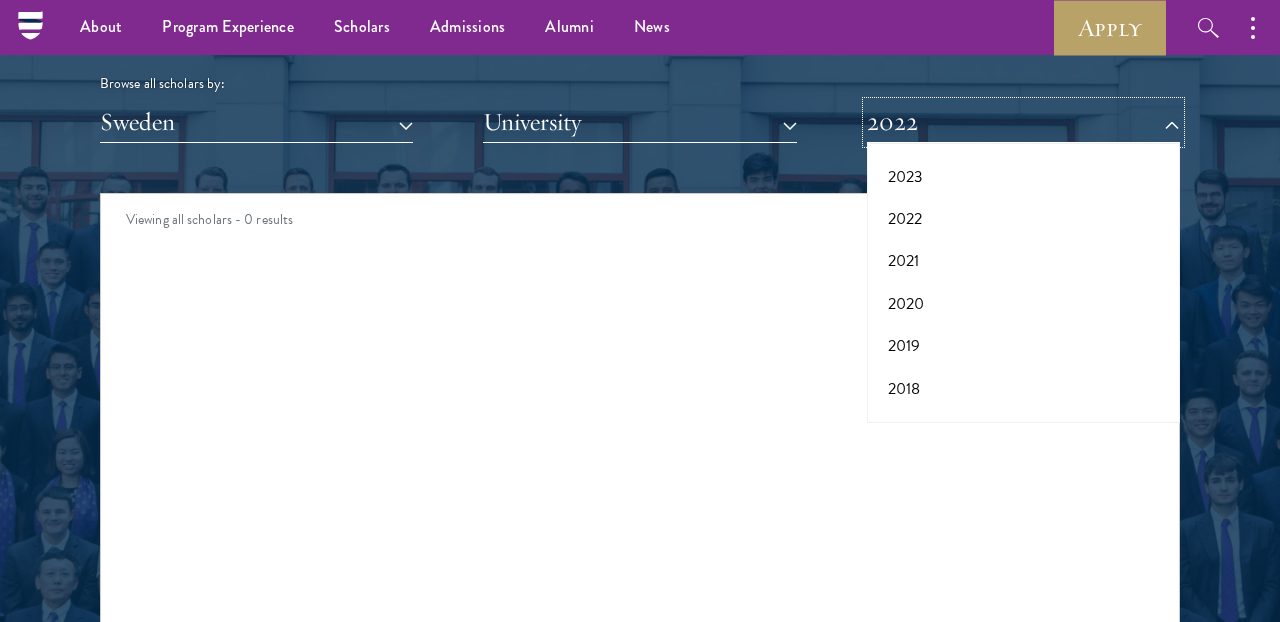 scroll, scrollTop: 208, scrollLeft: 0, axis: vertical 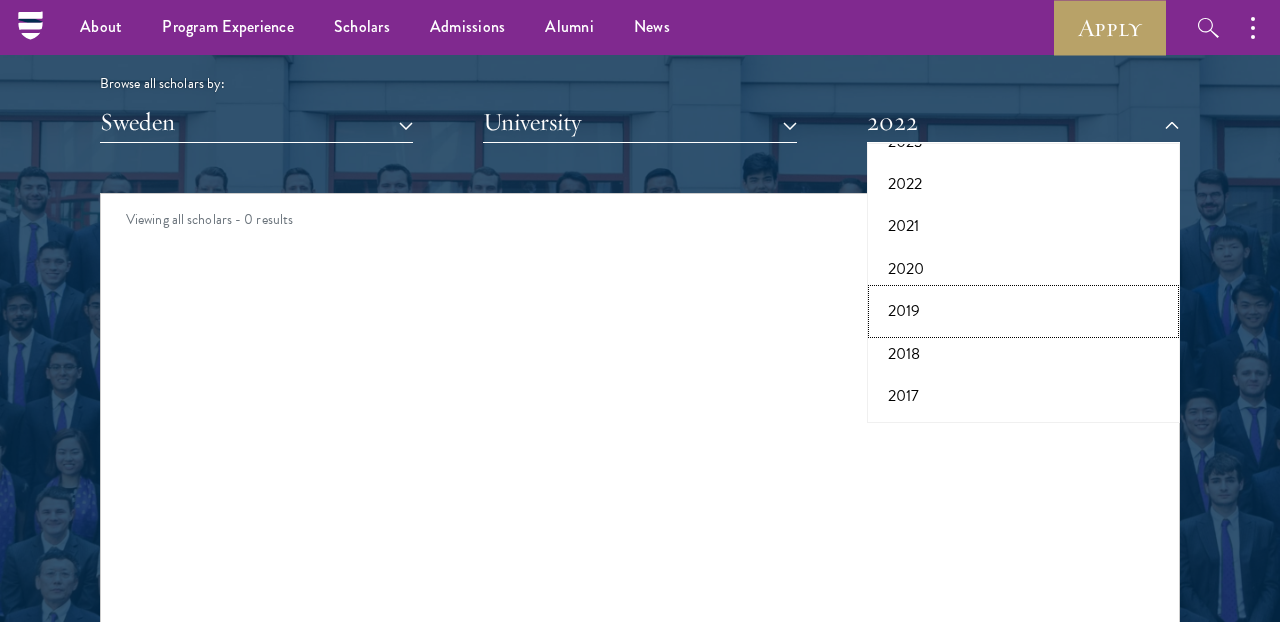click on "2019" at bounding box center (1023, 311) 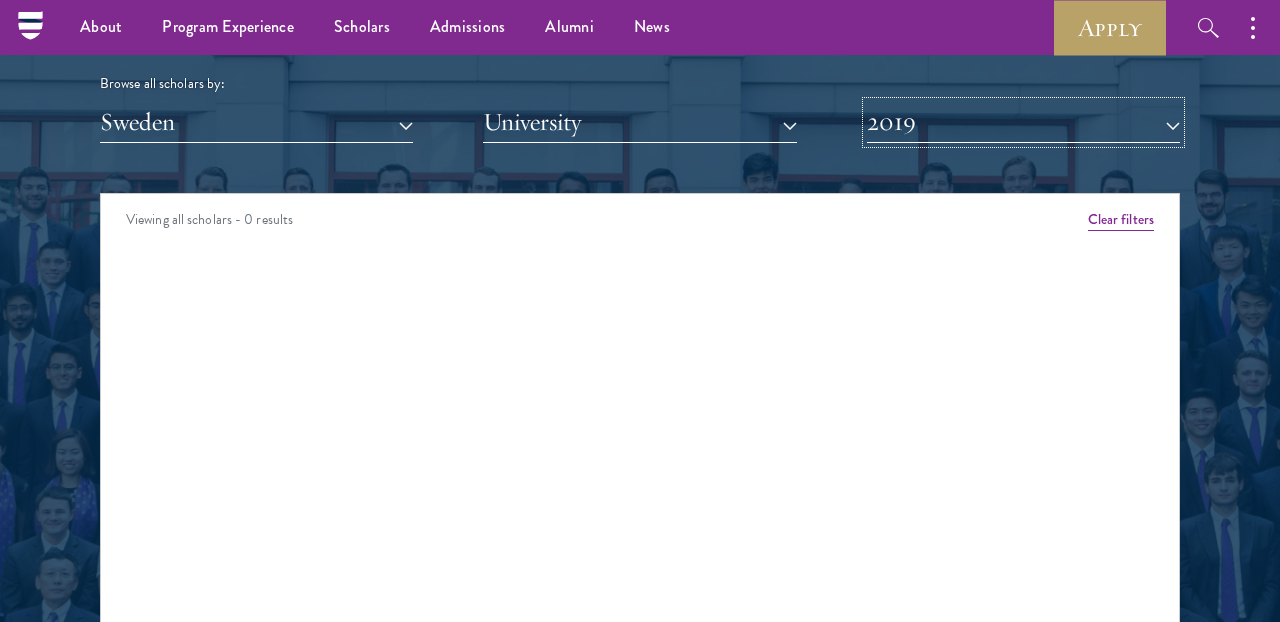 click on "2019" at bounding box center [1023, 122] 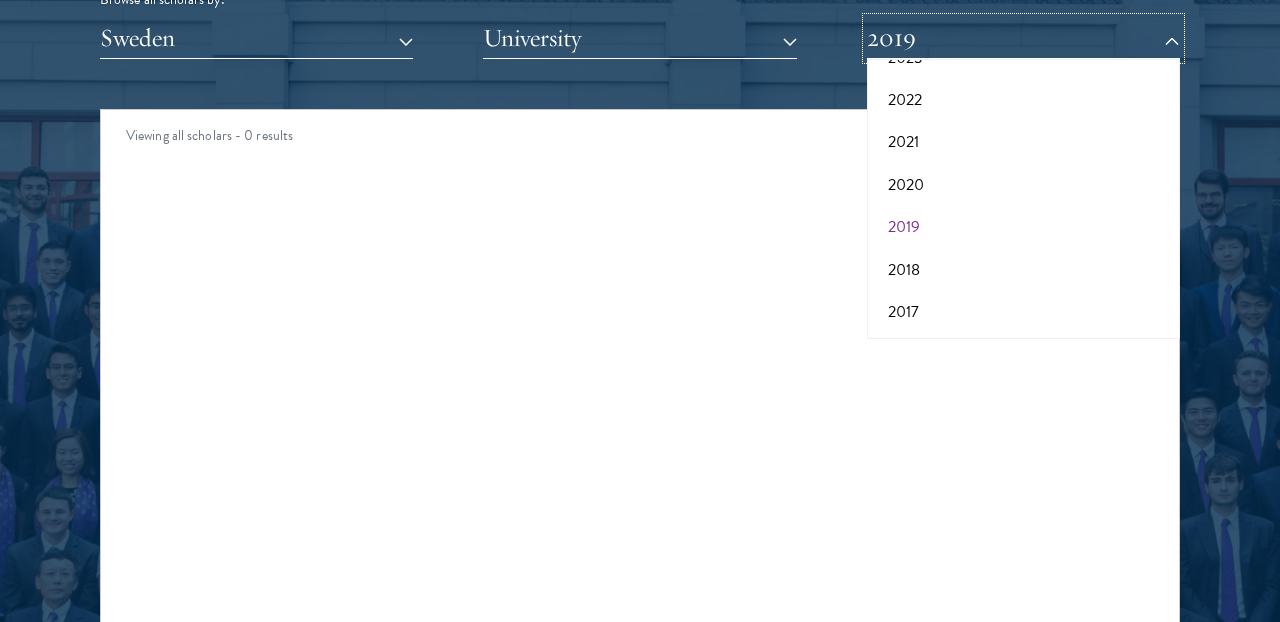 scroll, scrollTop: 2519, scrollLeft: 0, axis: vertical 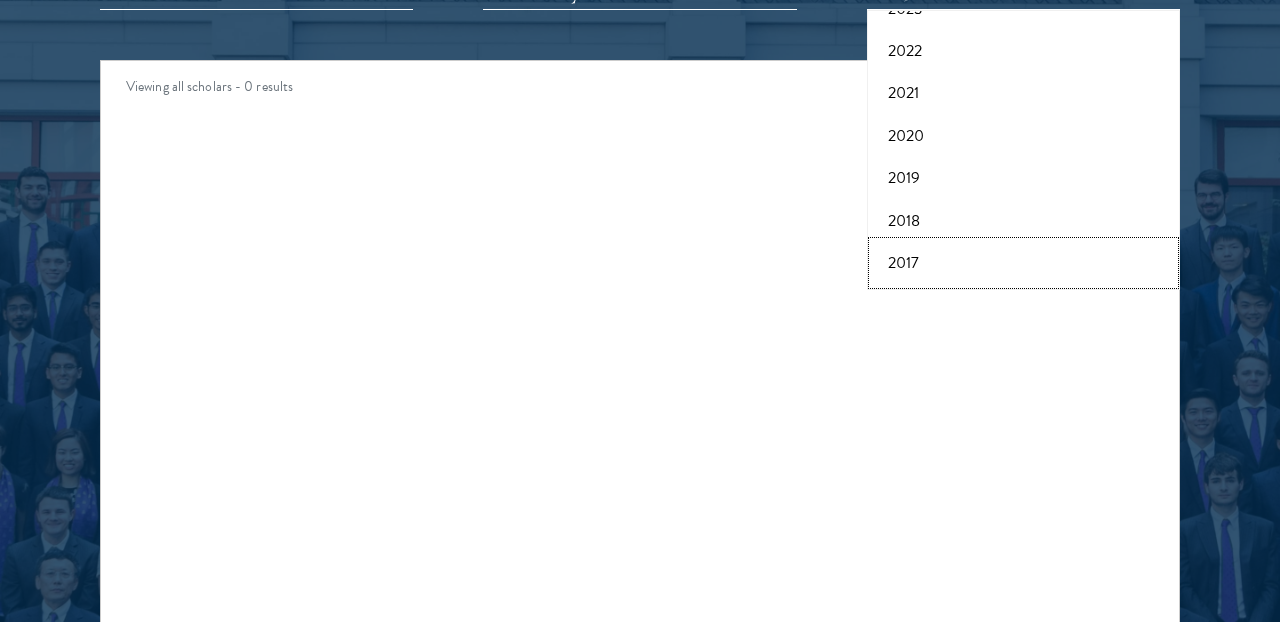 click on "2017" at bounding box center [1023, 263] 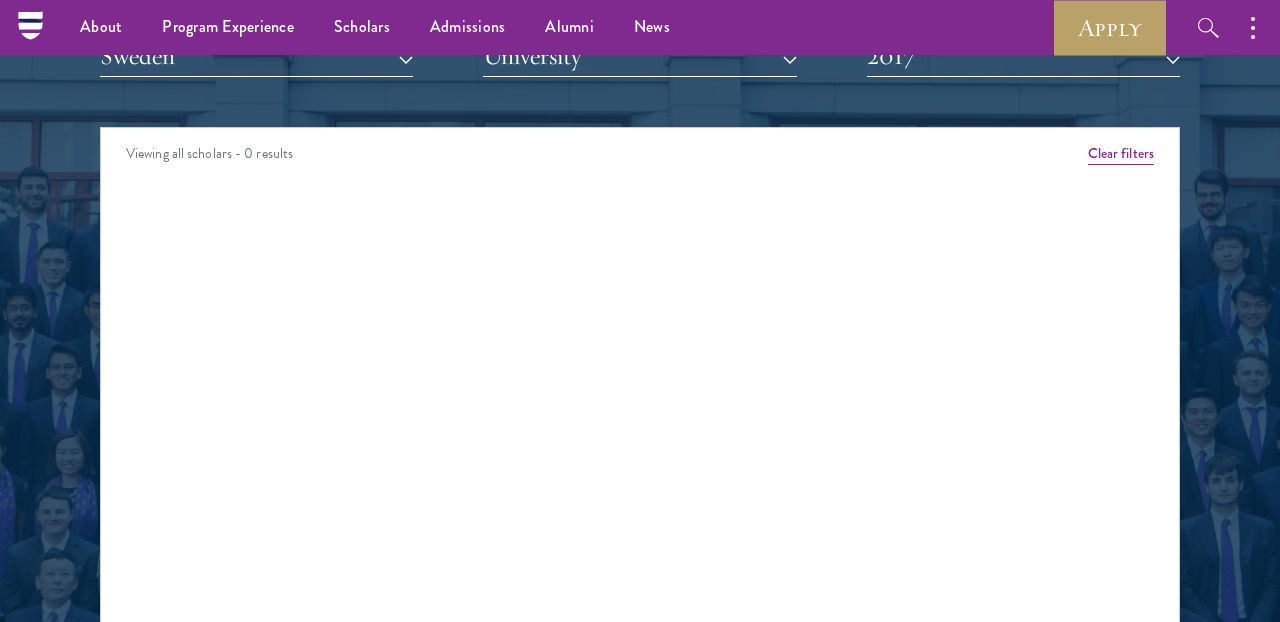 scroll, scrollTop: 2426, scrollLeft: 0, axis: vertical 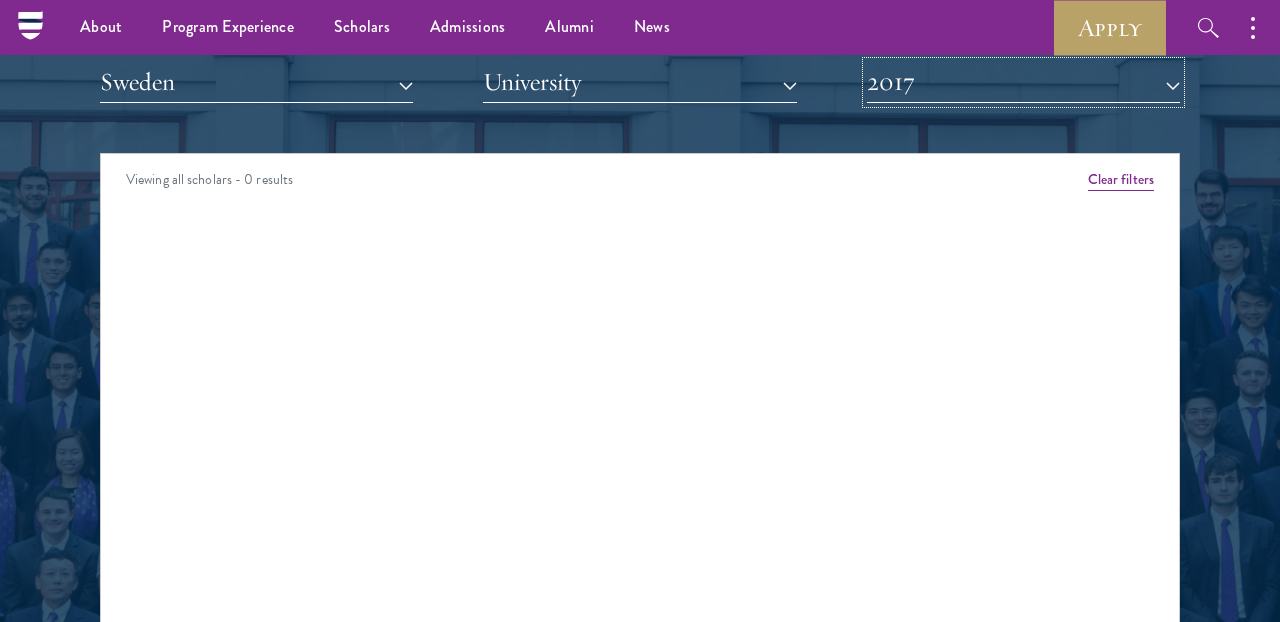 click on "2017" at bounding box center [1023, 82] 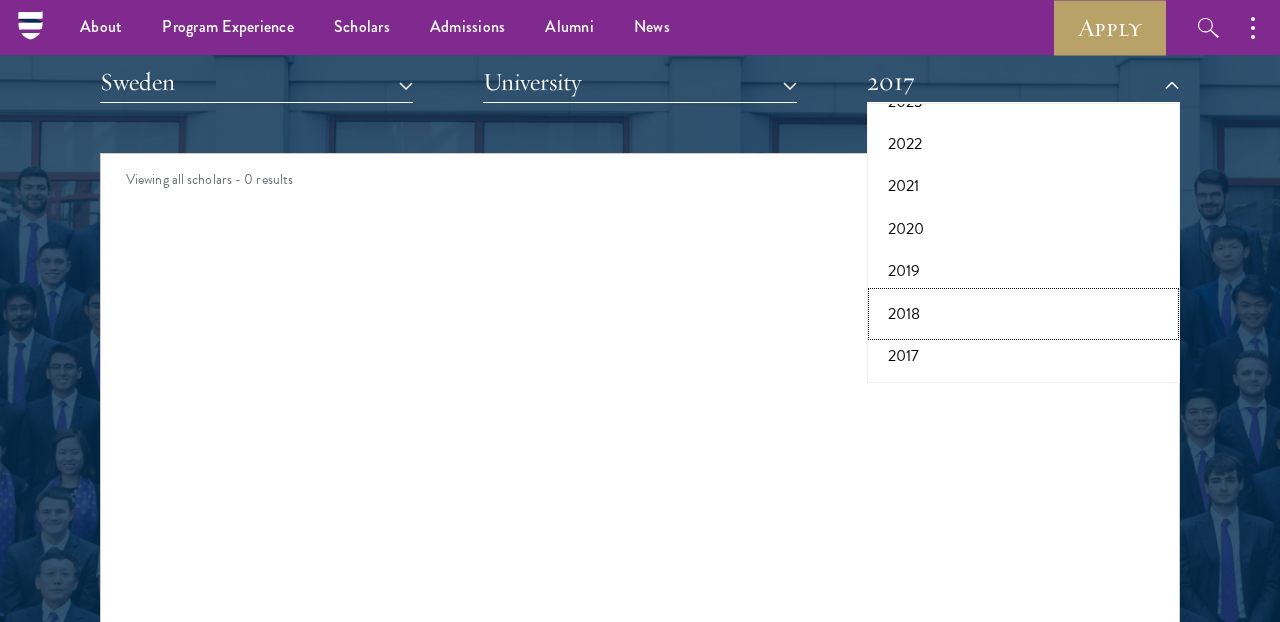 click on "2018" at bounding box center [1023, 314] 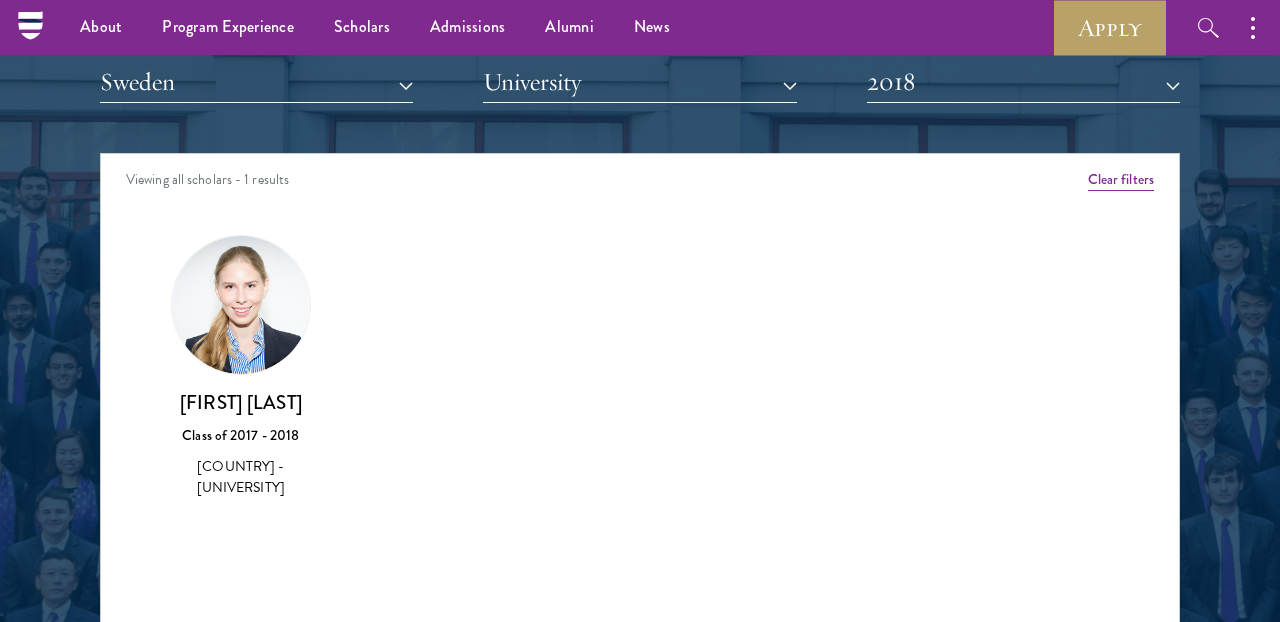 click at bounding box center (241, 305) 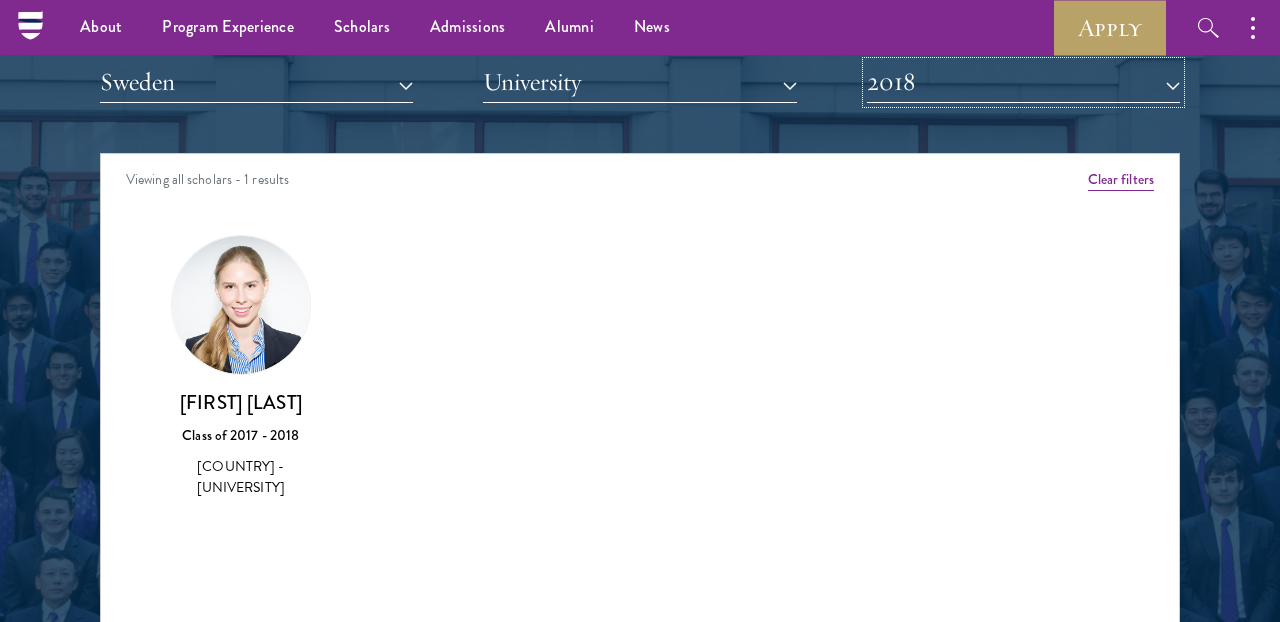 click on "2018" at bounding box center (1023, 82) 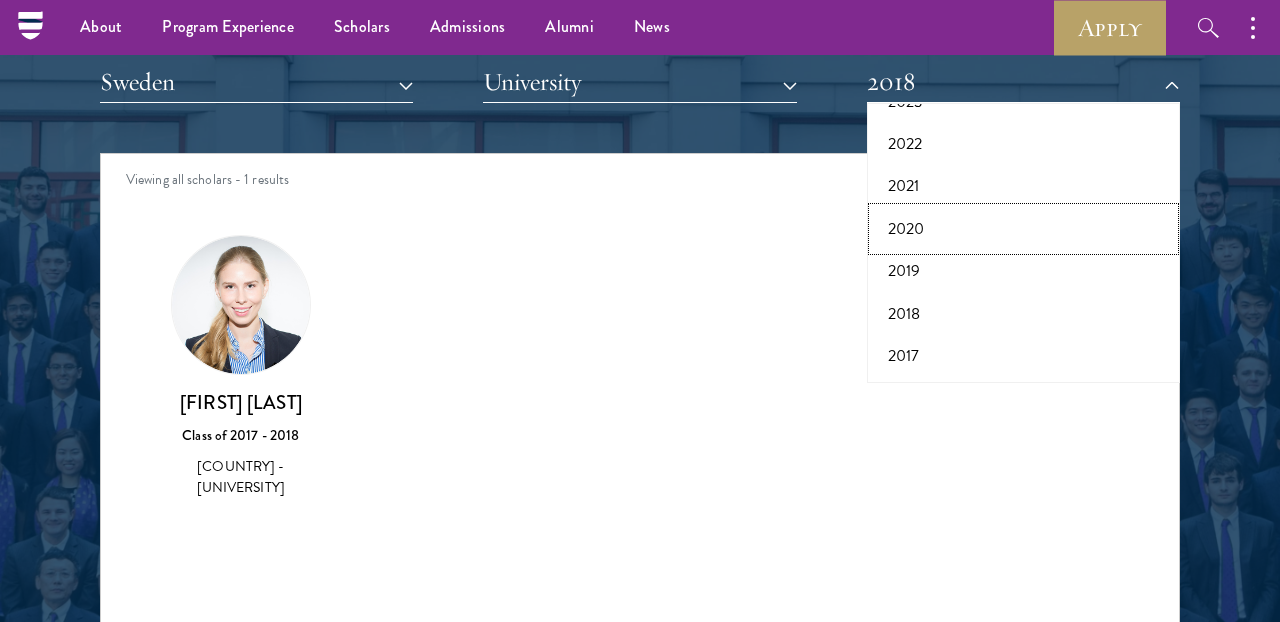 click on "2020" at bounding box center [1023, 229] 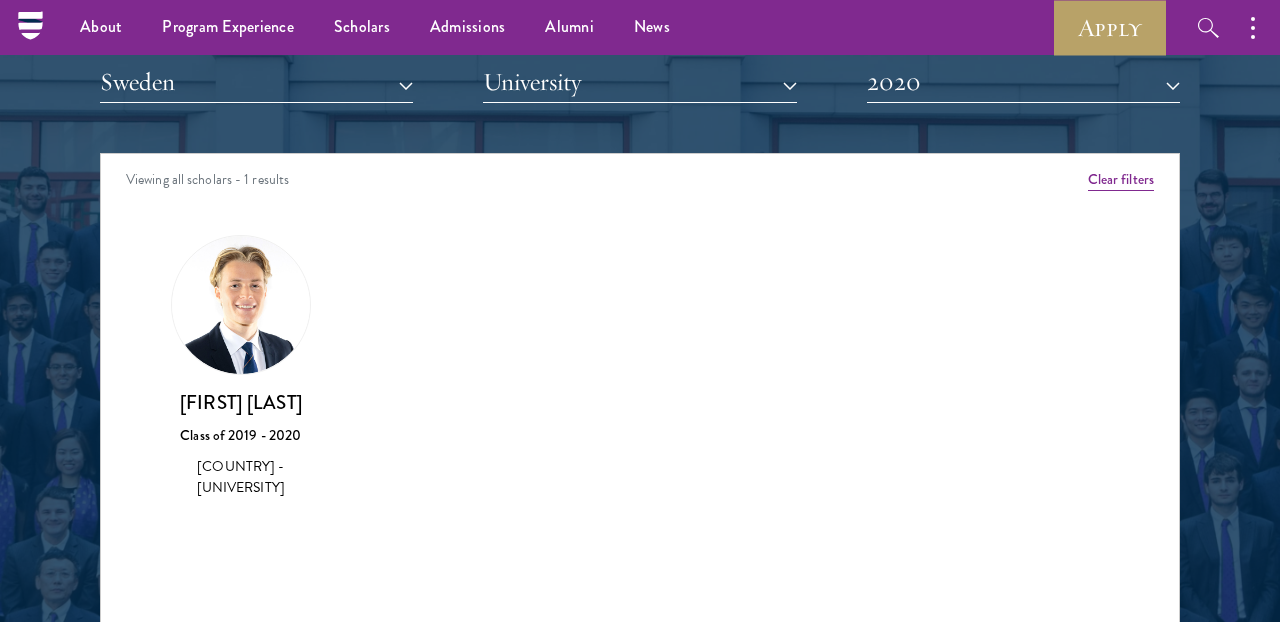 click at bounding box center [241, 305] 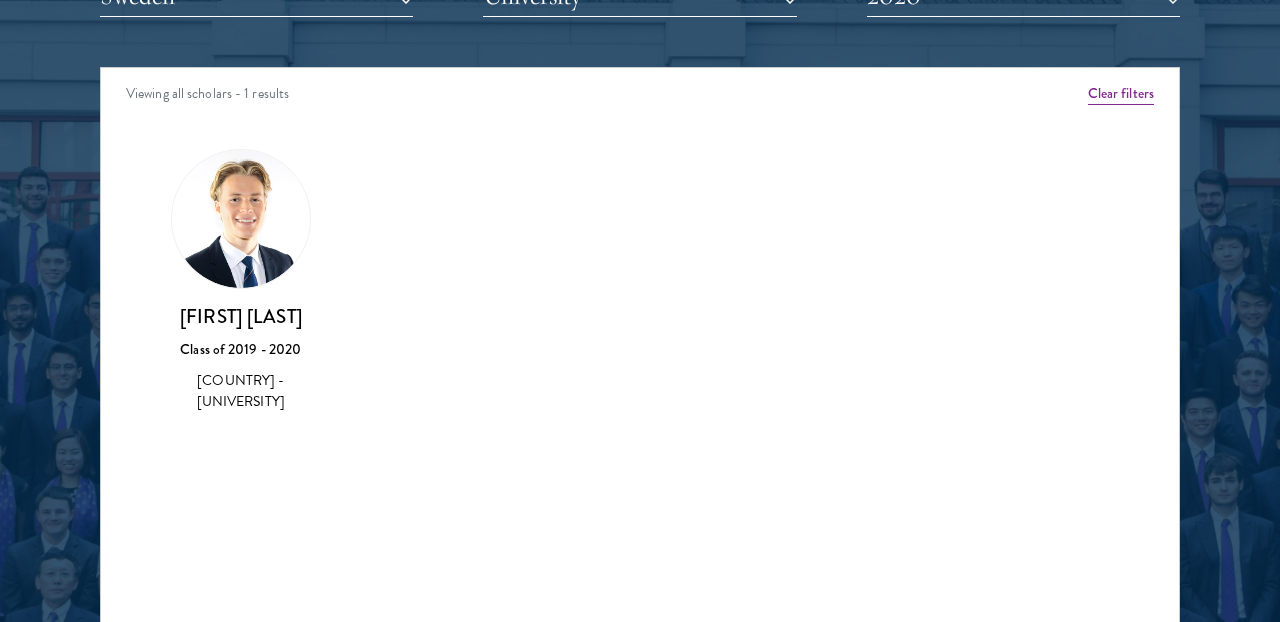 scroll, scrollTop: 2514, scrollLeft: 0, axis: vertical 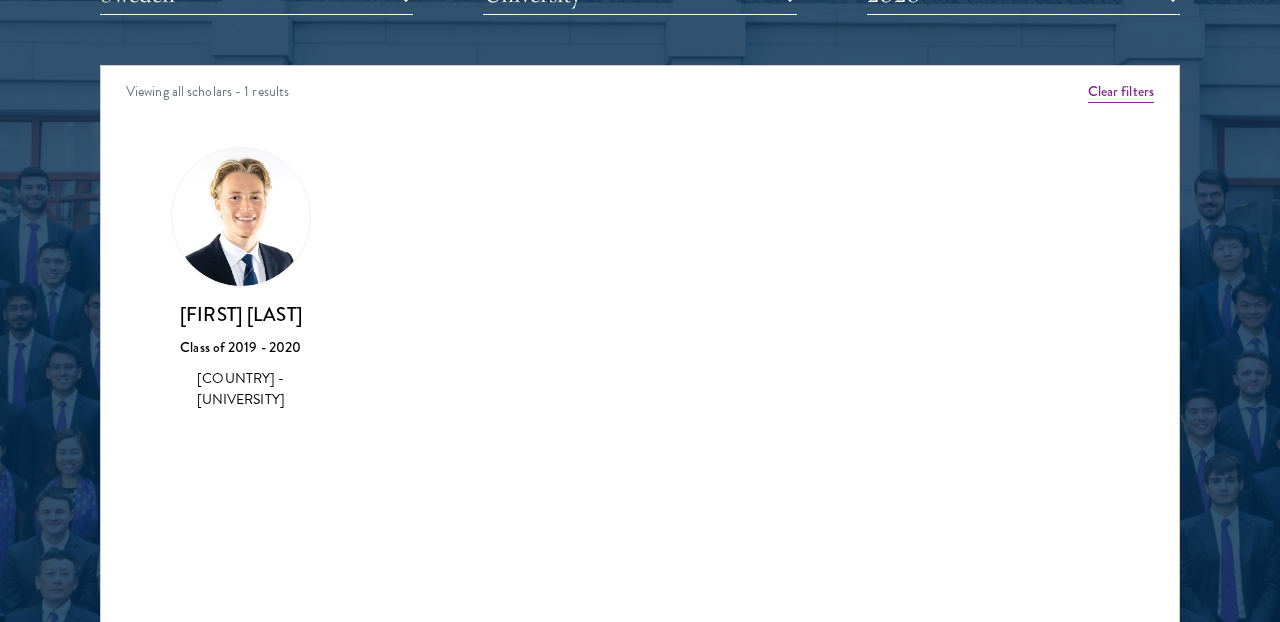 click on "Class of 2019 - 2020" at bounding box center [241, 347] 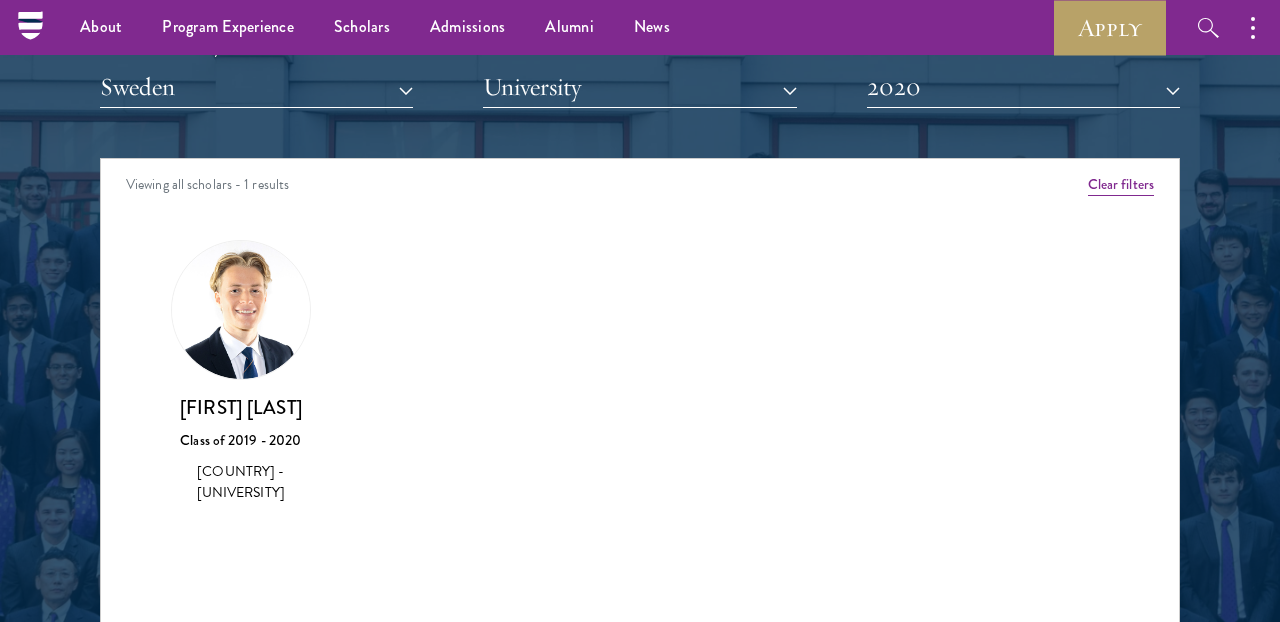 scroll, scrollTop: 2345, scrollLeft: 0, axis: vertical 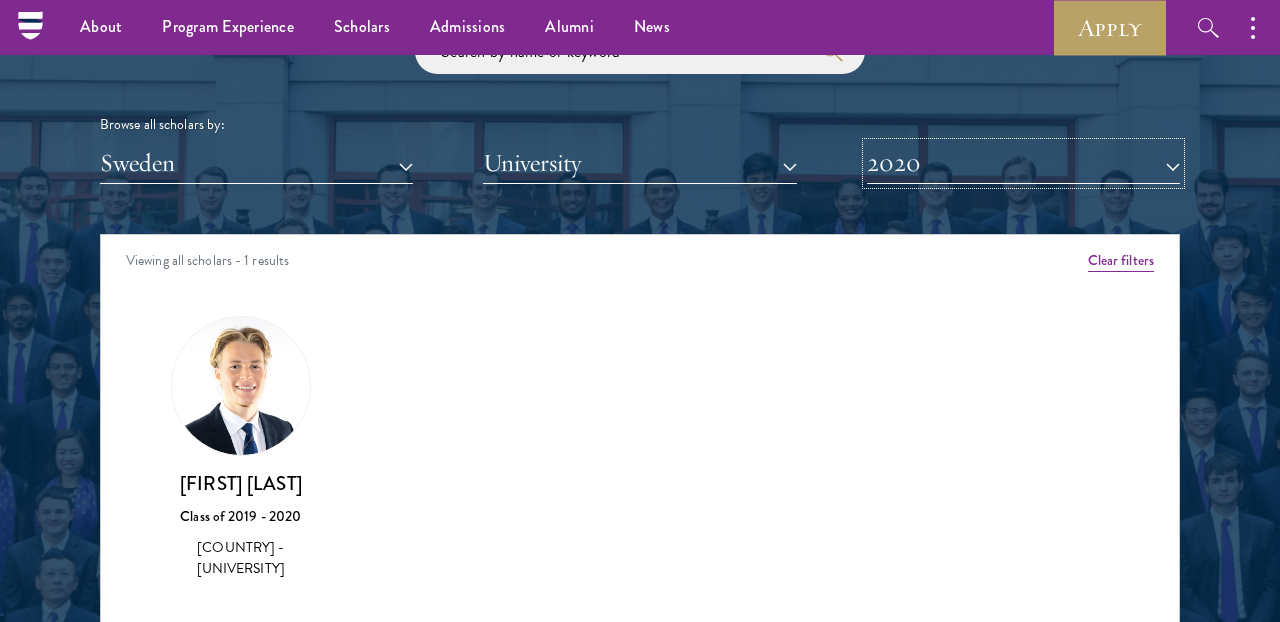 click on "2020" at bounding box center [1023, 163] 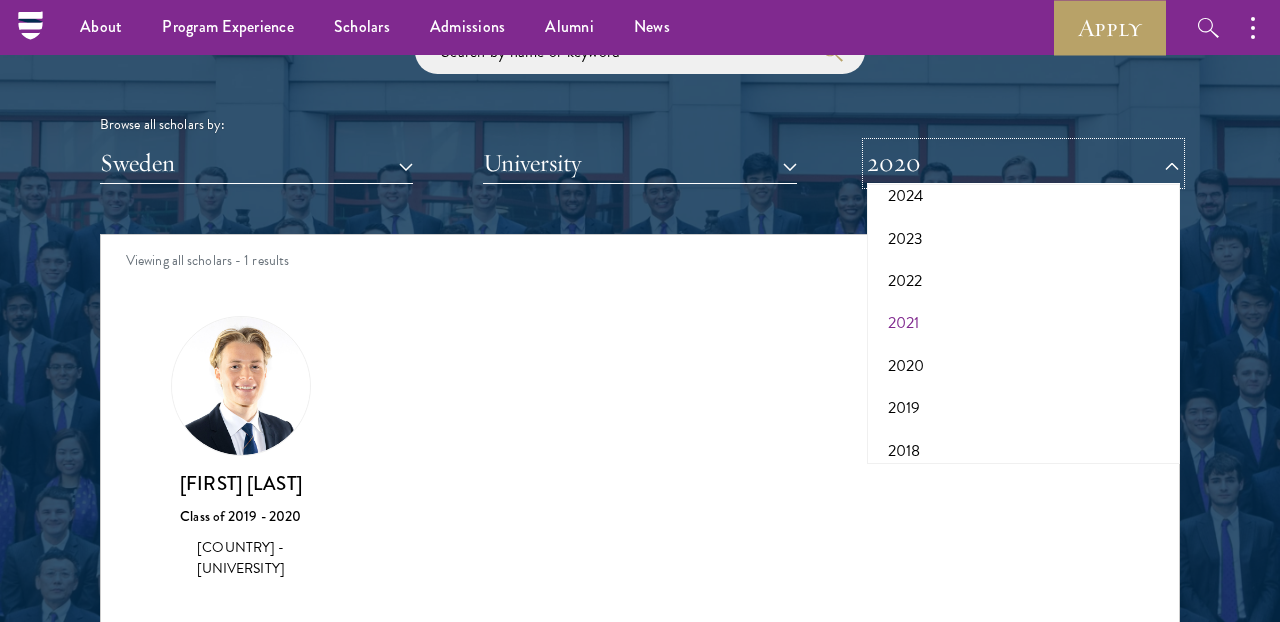 scroll, scrollTop: 90, scrollLeft: 0, axis: vertical 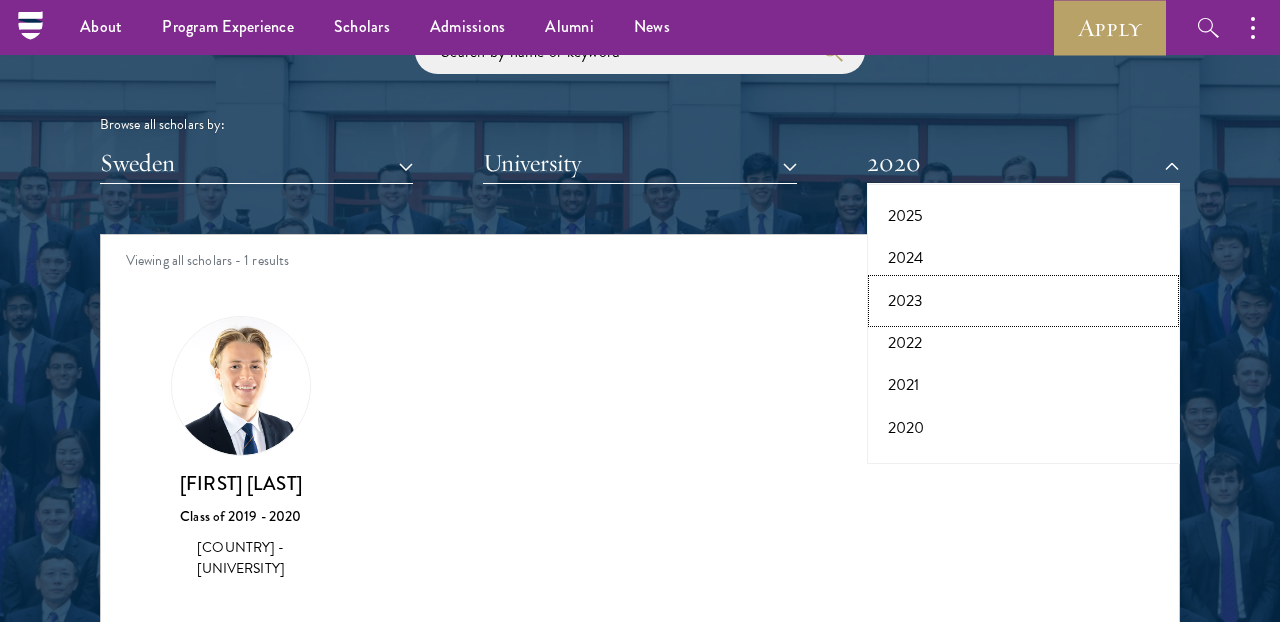 click on "2023" at bounding box center (1023, 301) 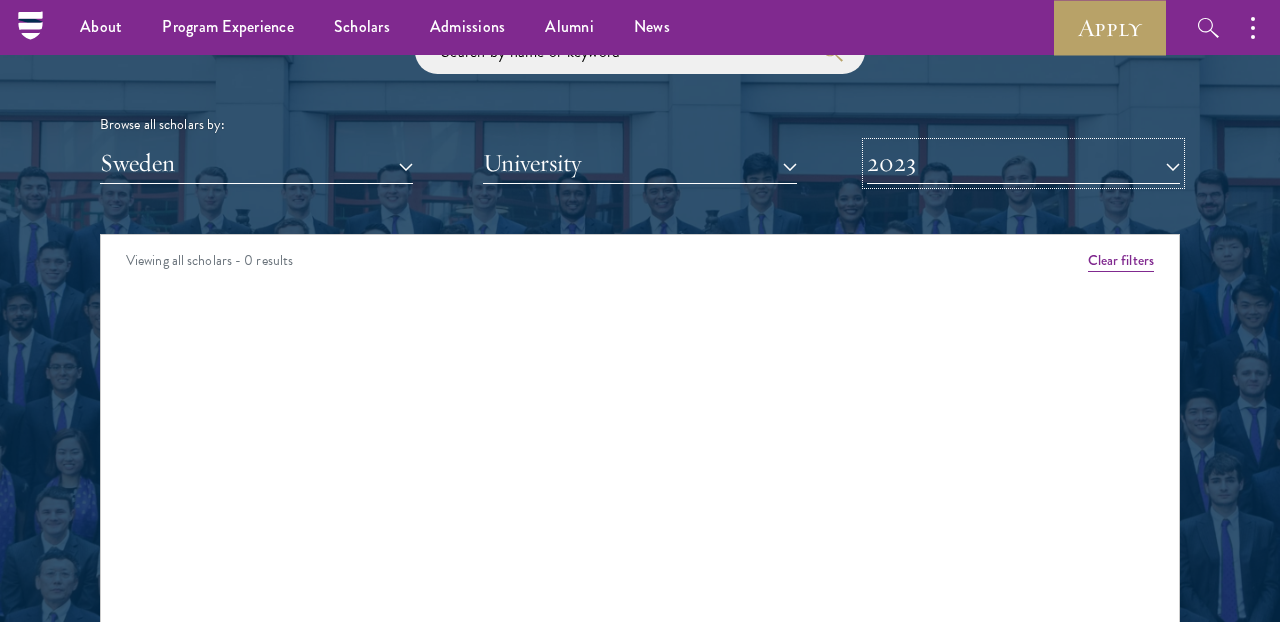 click on "2023" at bounding box center (1023, 163) 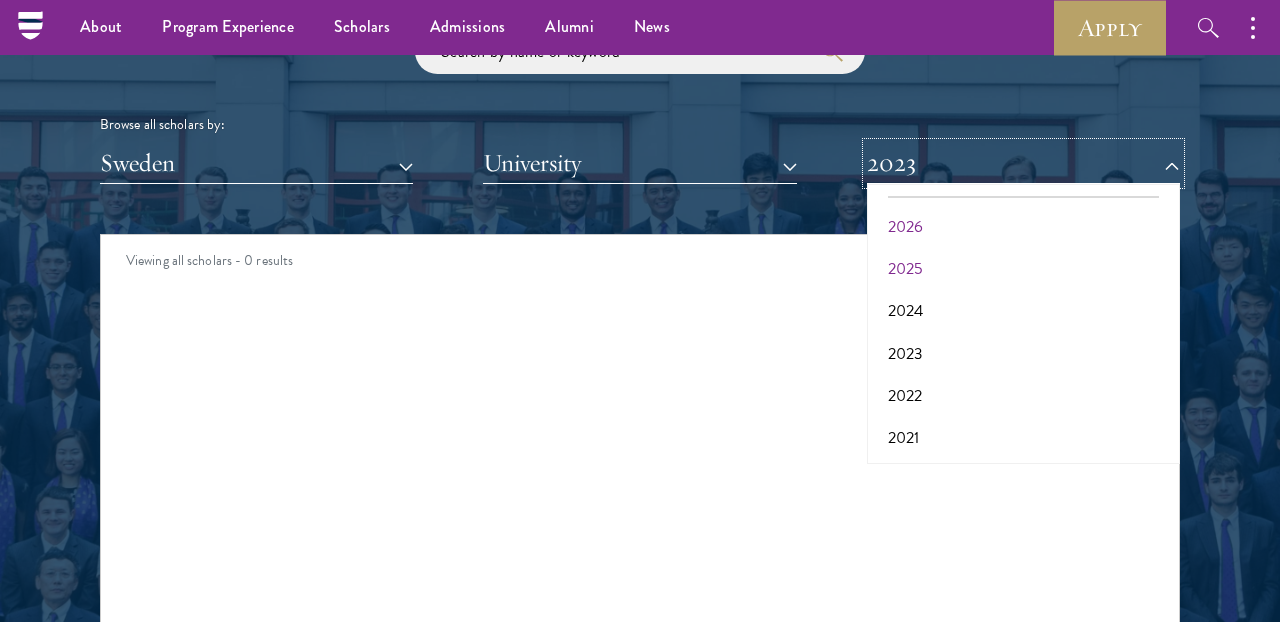 scroll, scrollTop: 10, scrollLeft: 0, axis: vertical 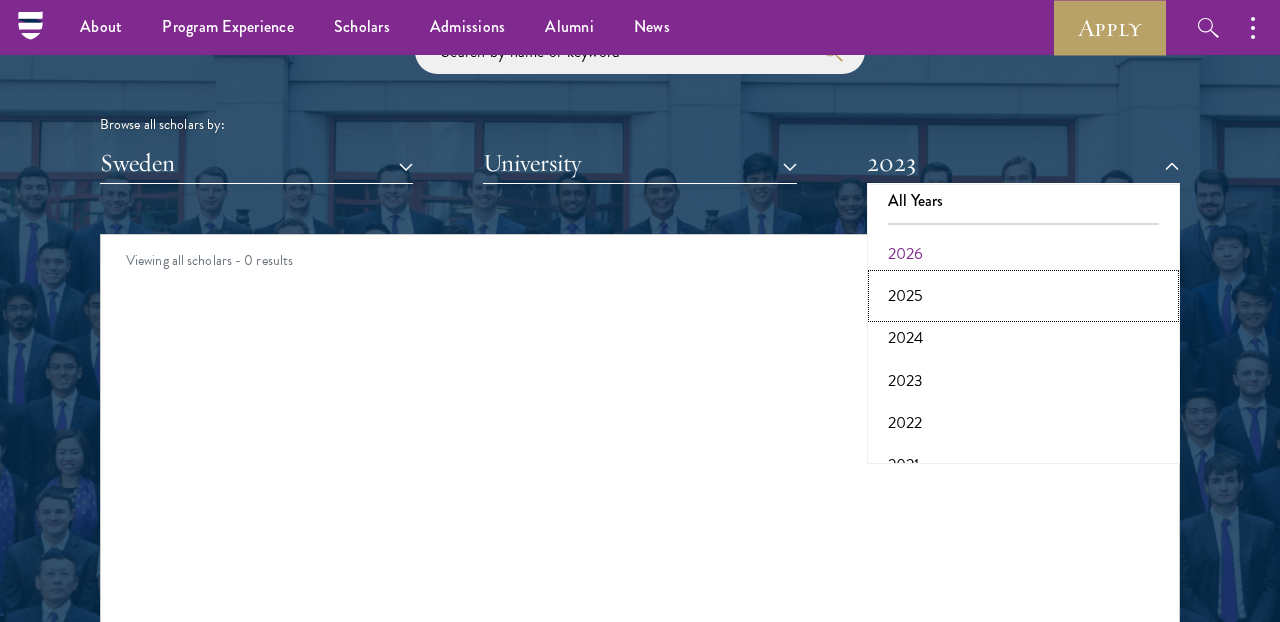 click on "2025" at bounding box center (1023, 296) 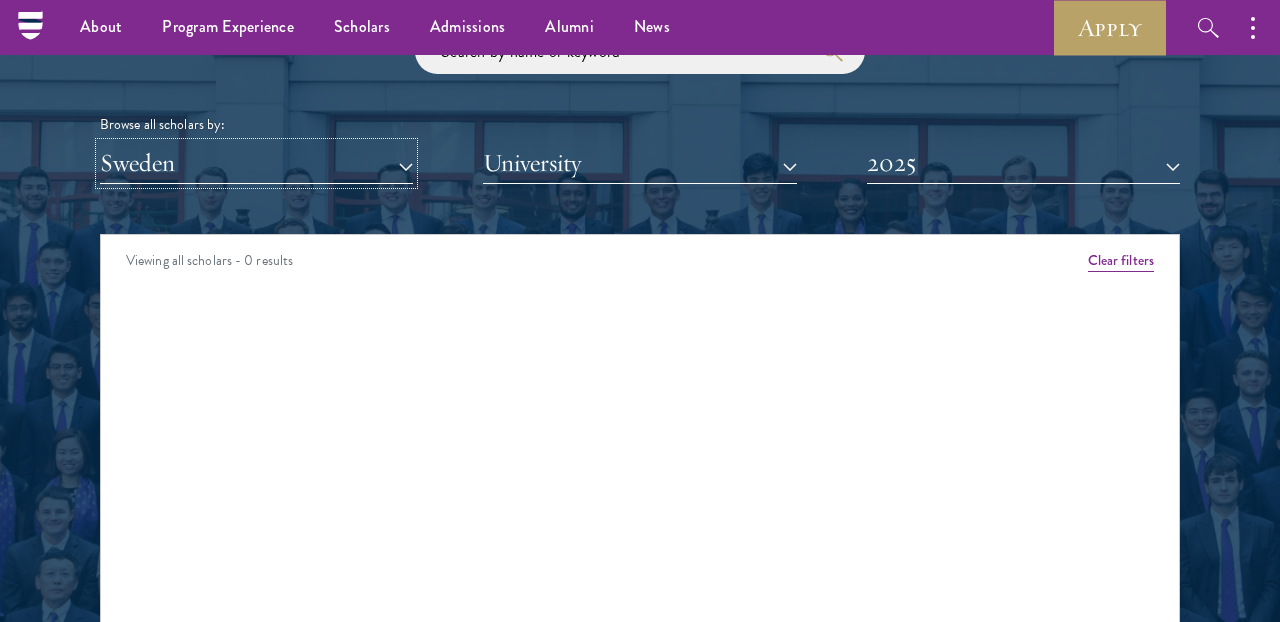 click on "Sweden" at bounding box center (256, 163) 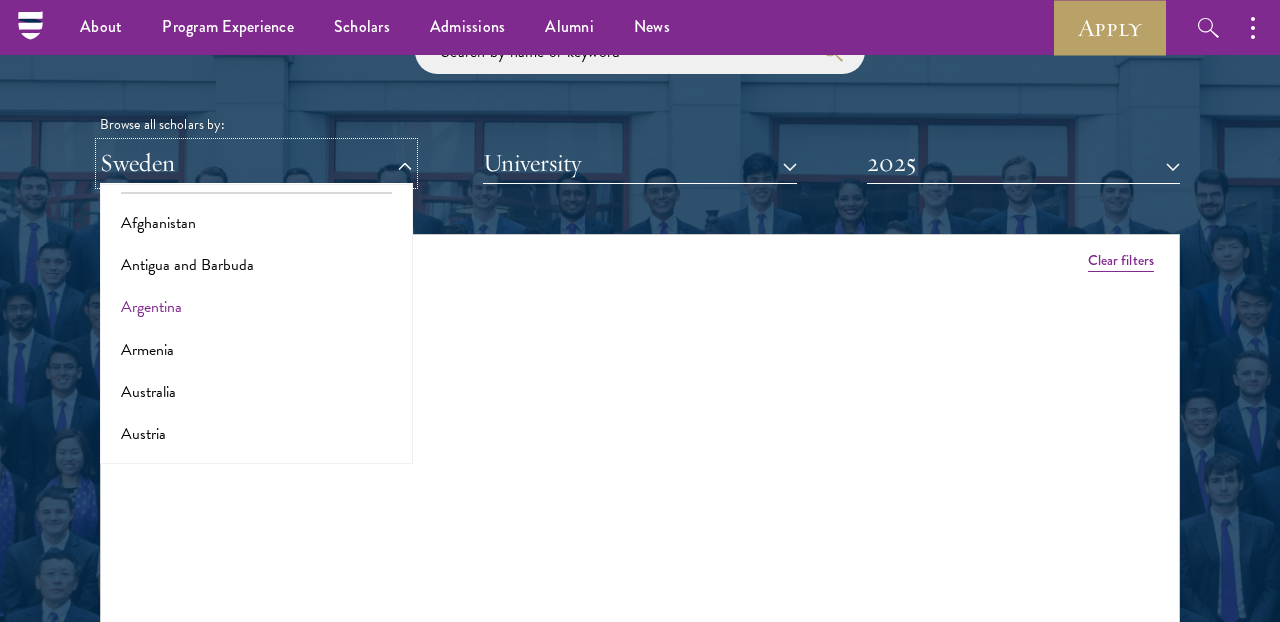 scroll, scrollTop: 45, scrollLeft: 0, axis: vertical 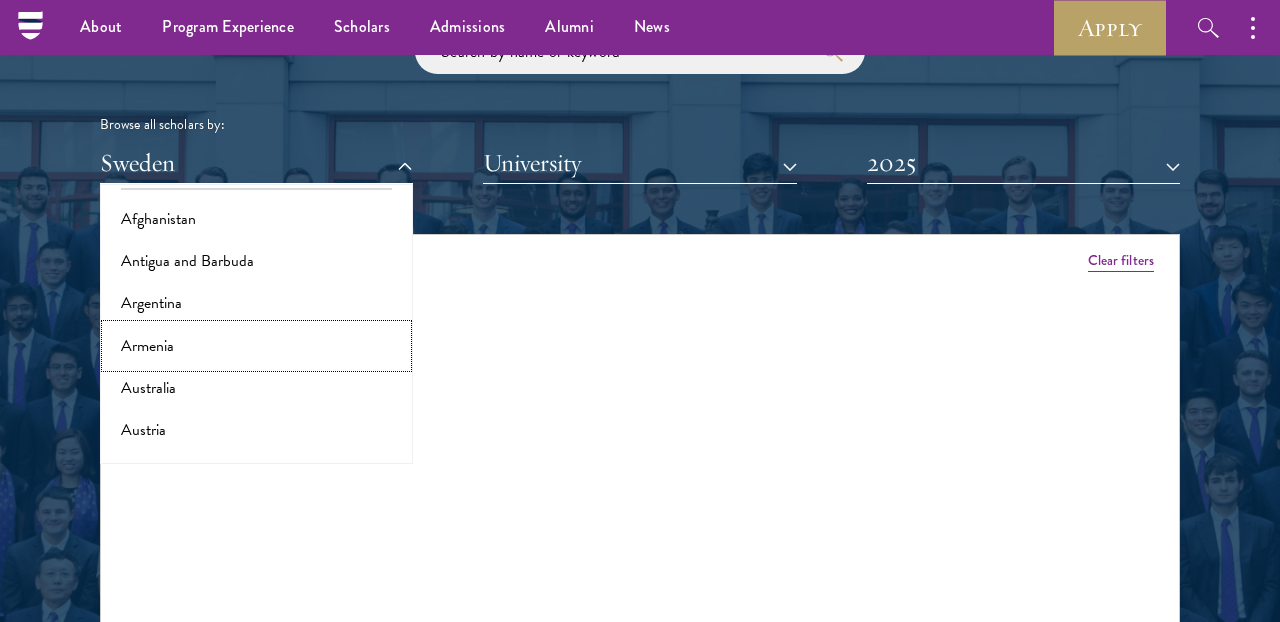 click on "Armenia" at bounding box center [256, 346] 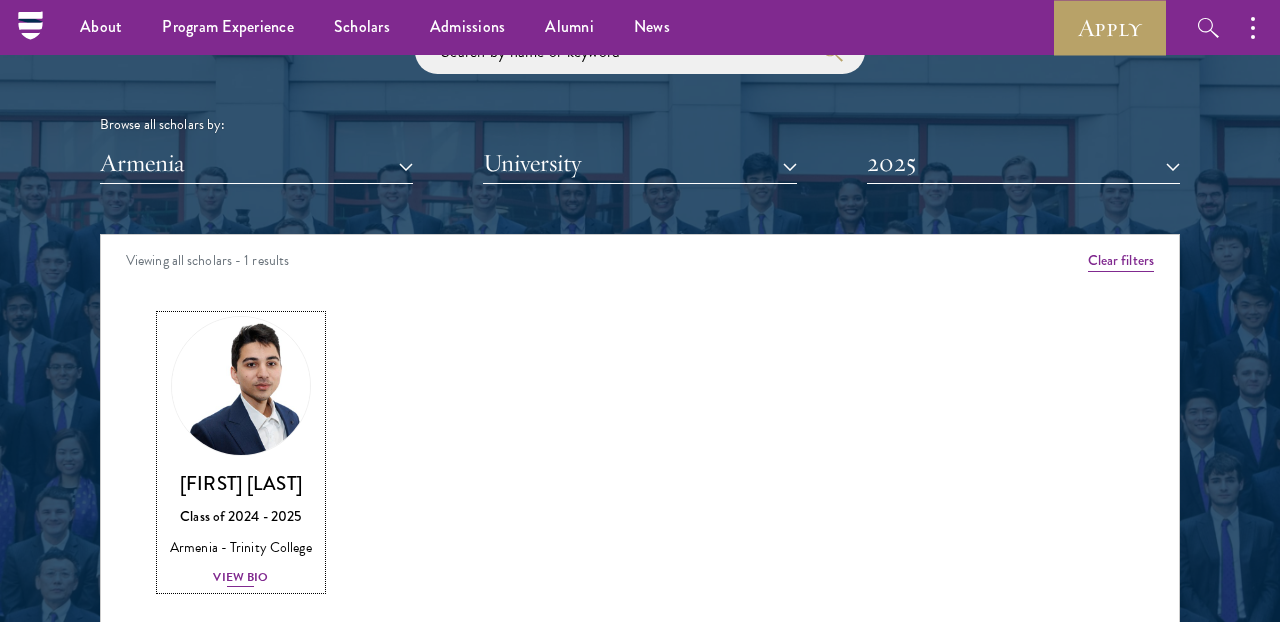 click on "View Bio" at bounding box center (240, 577) 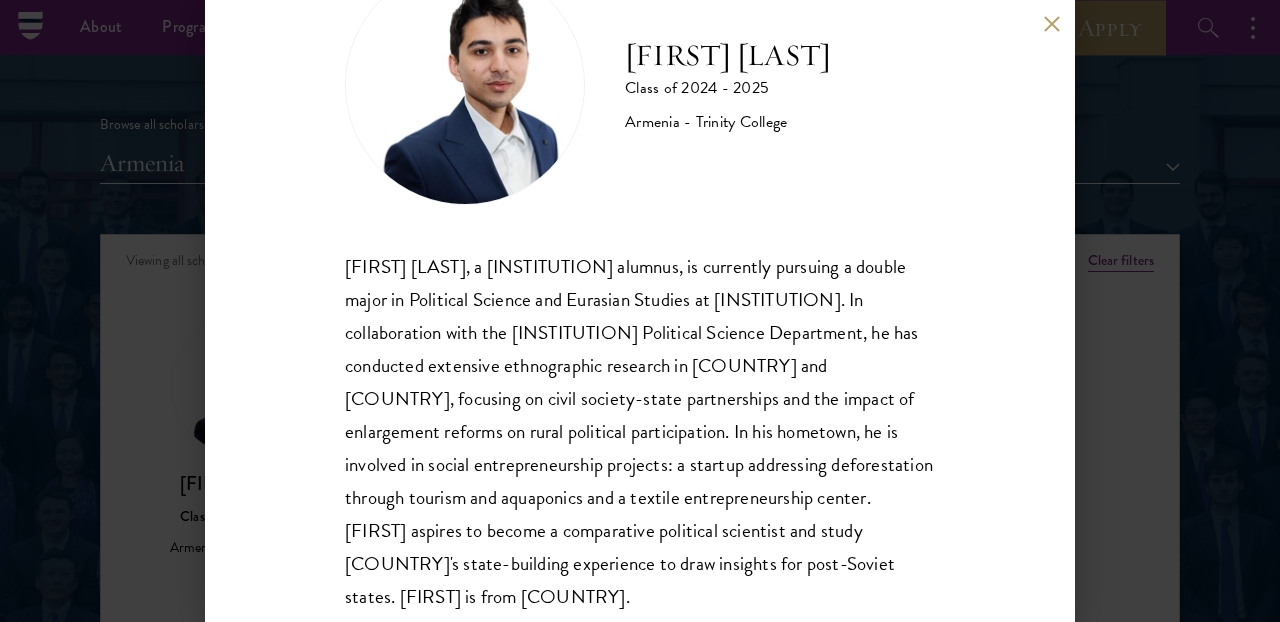 scroll, scrollTop: 113, scrollLeft: 0, axis: vertical 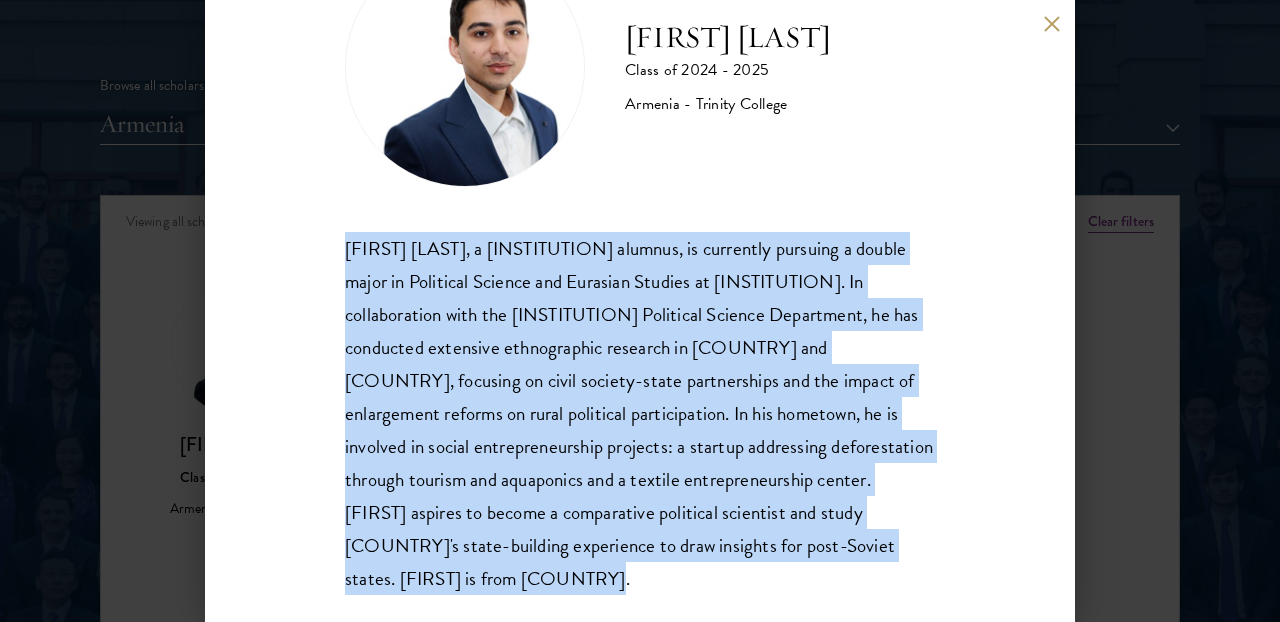 drag, startPoint x: 348, startPoint y: 252, endPoint x: 908, endPoint y: 558, distance: 638.15045 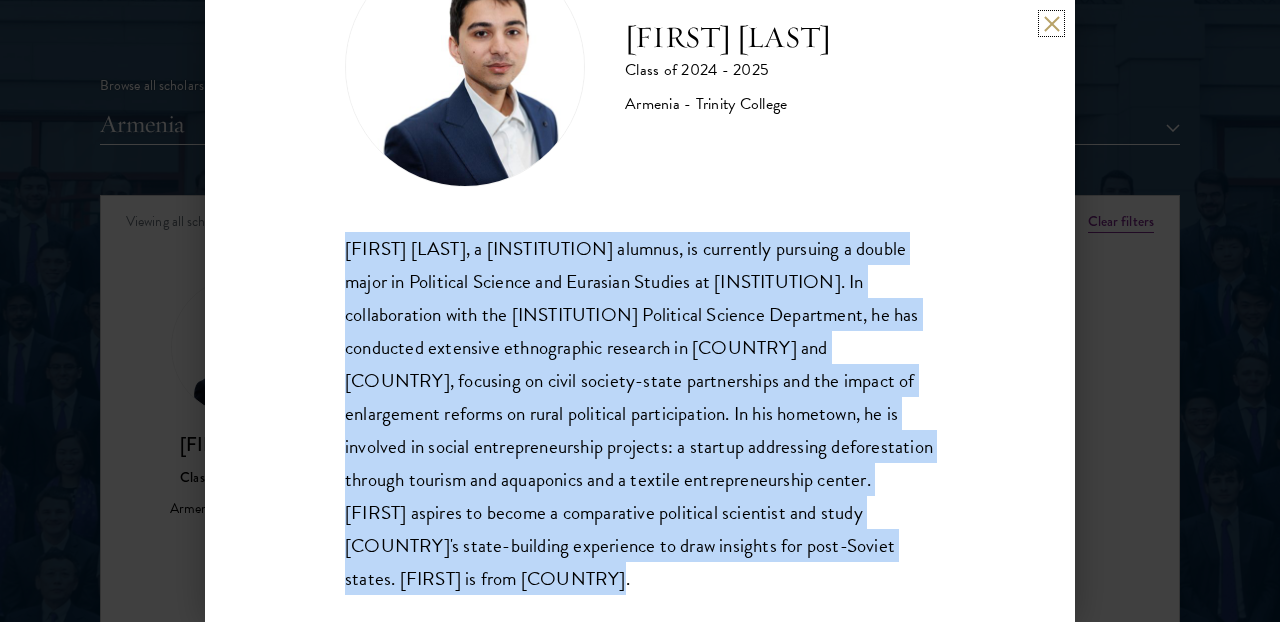click at bounding box center [1051, 23] 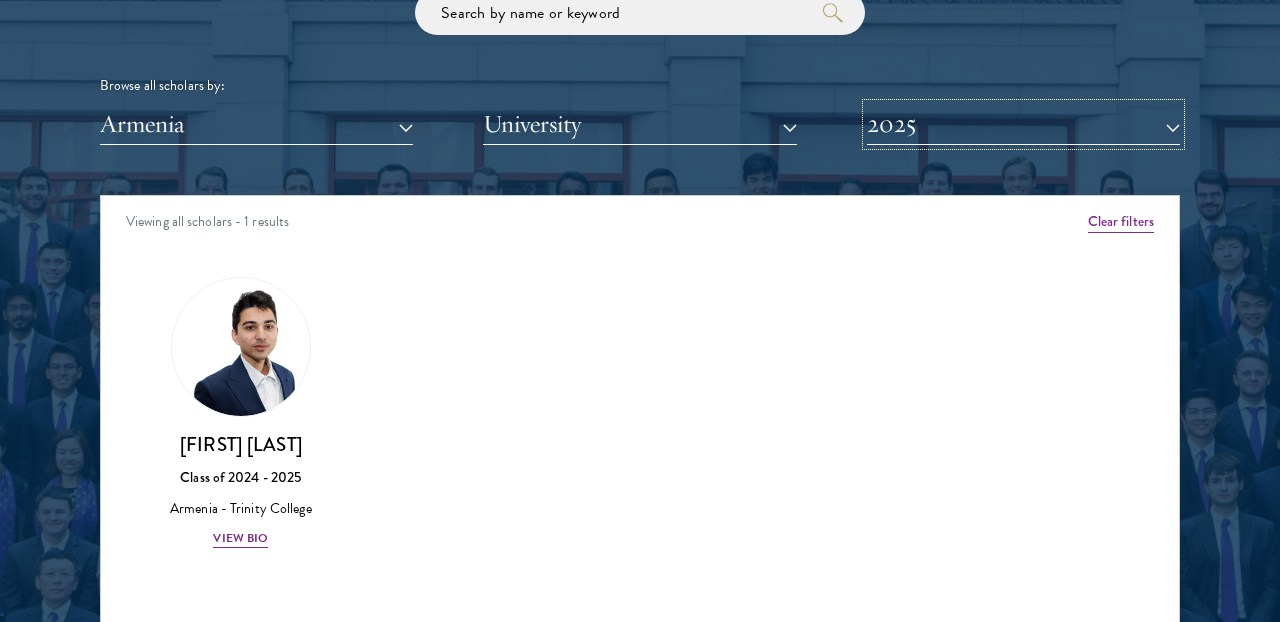 click on "2025" at bounding box center (1023, 124) 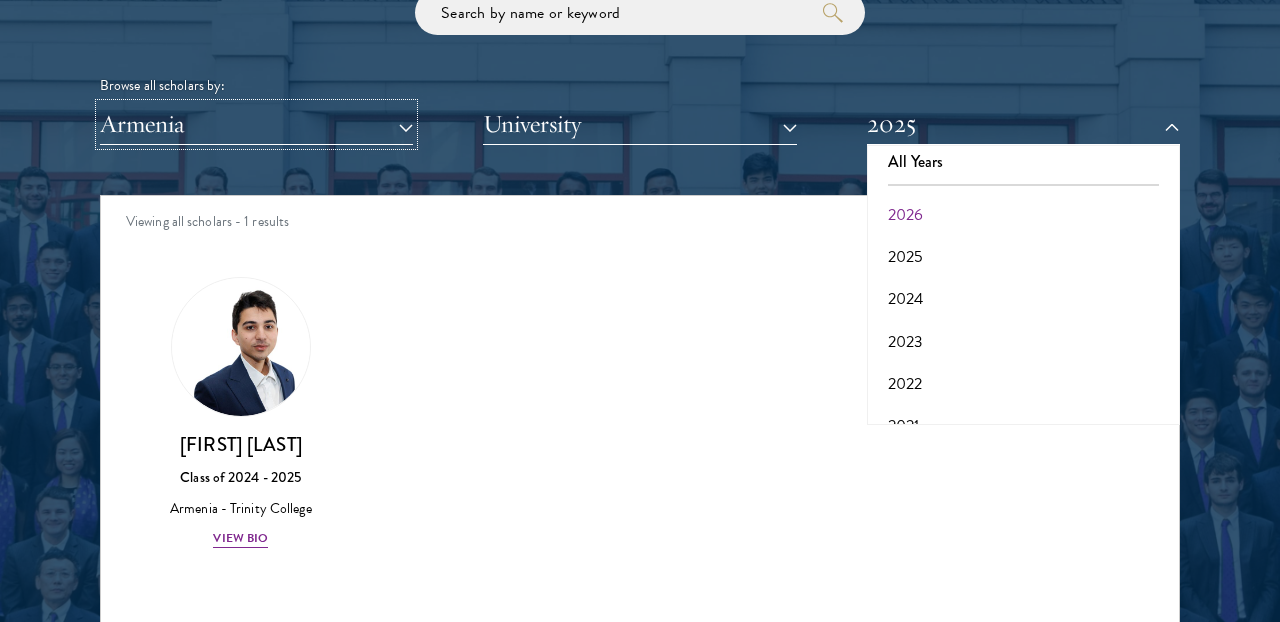 click on "Armenia" at bounding box center (256, 124) 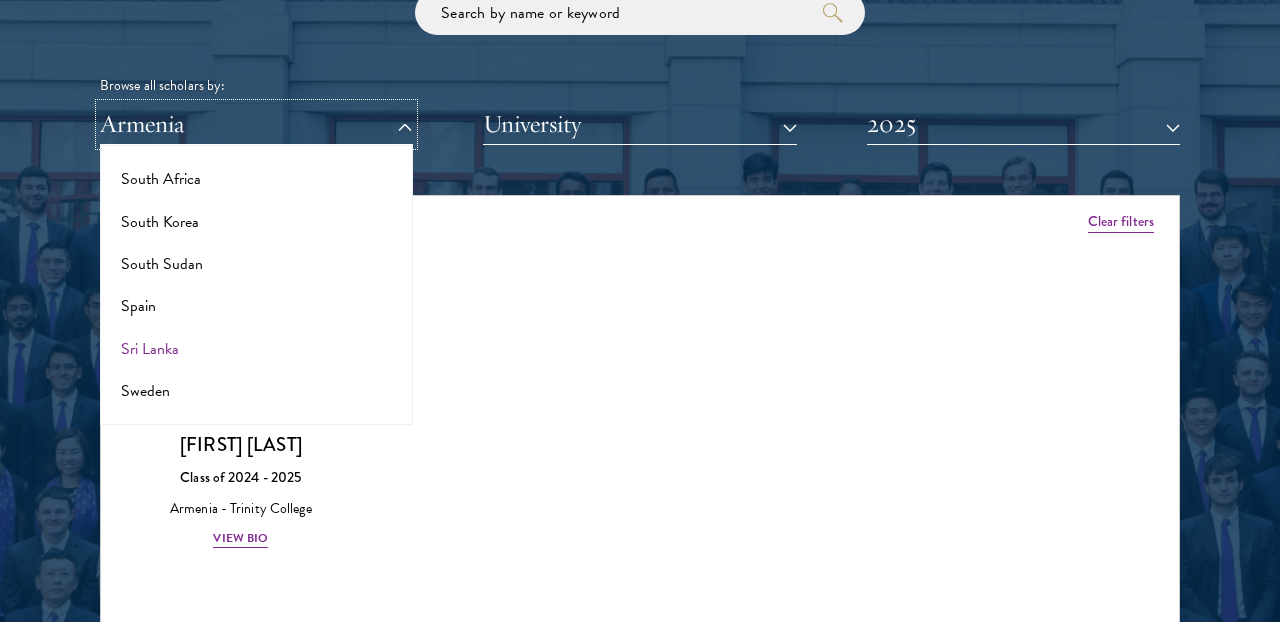 scroll, scrollTop: 3531, scrollLeft: 0, axis: vertical 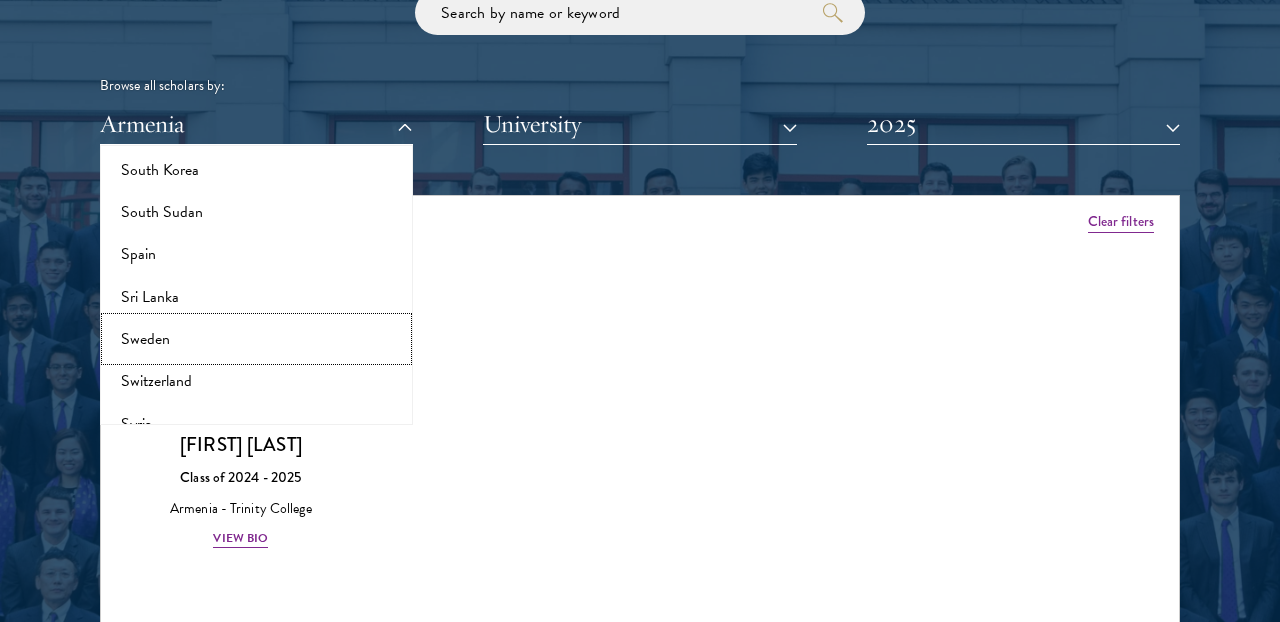 click on "Sweden" at bounding box center [256, 339] 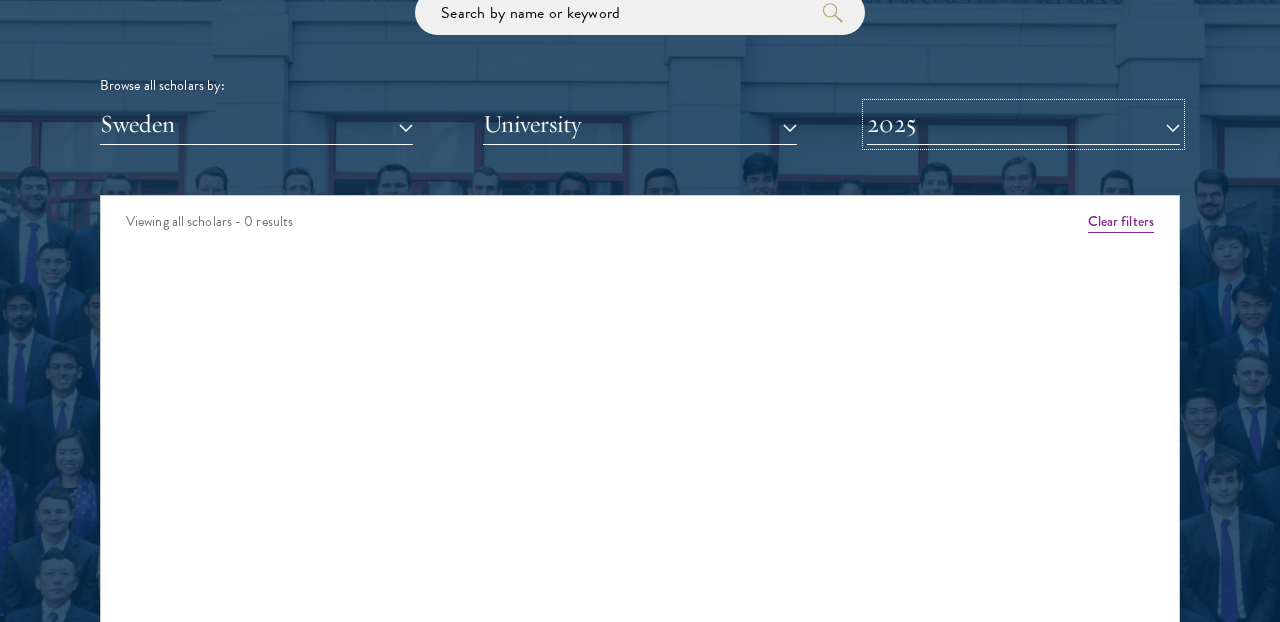 click on "2025" at bounding box center (1023, 124) 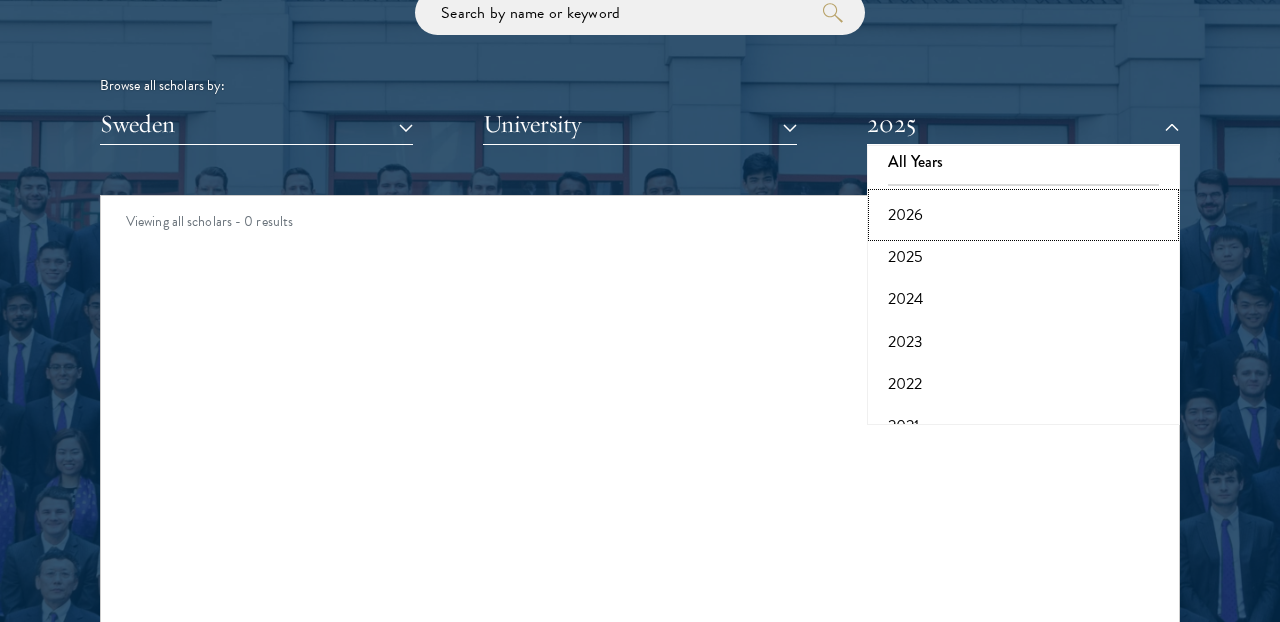 click on "2026" at bounding box center [1023, 215] 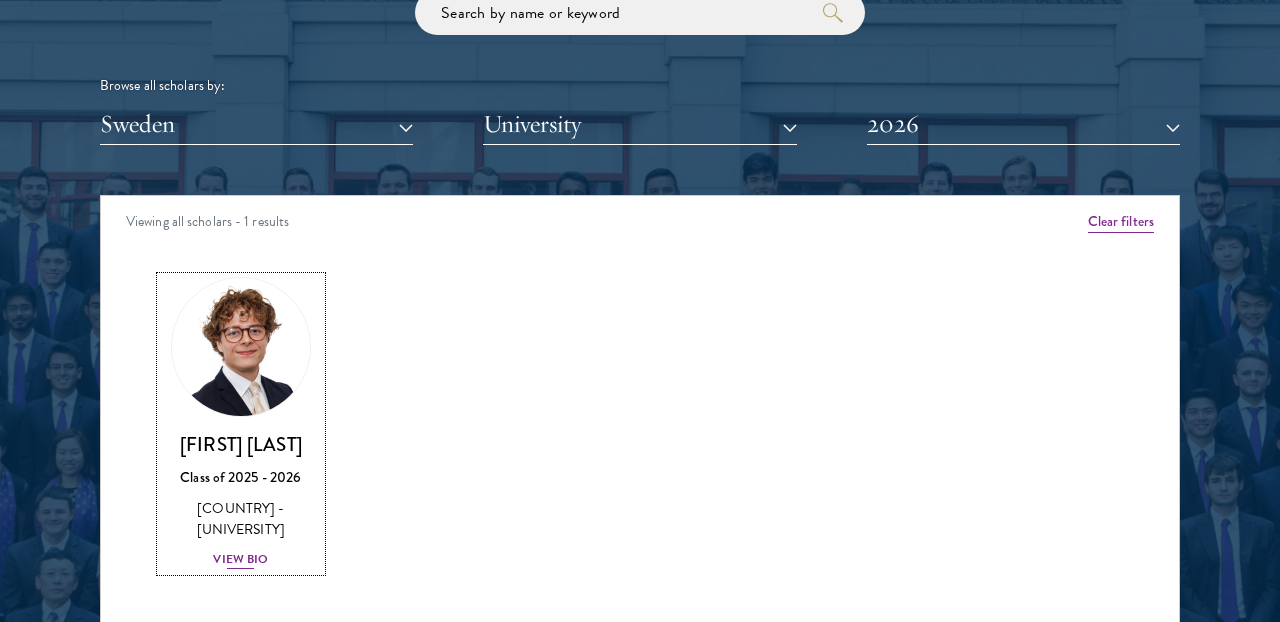 click on "View Bio" at bounding box center (240, 559) 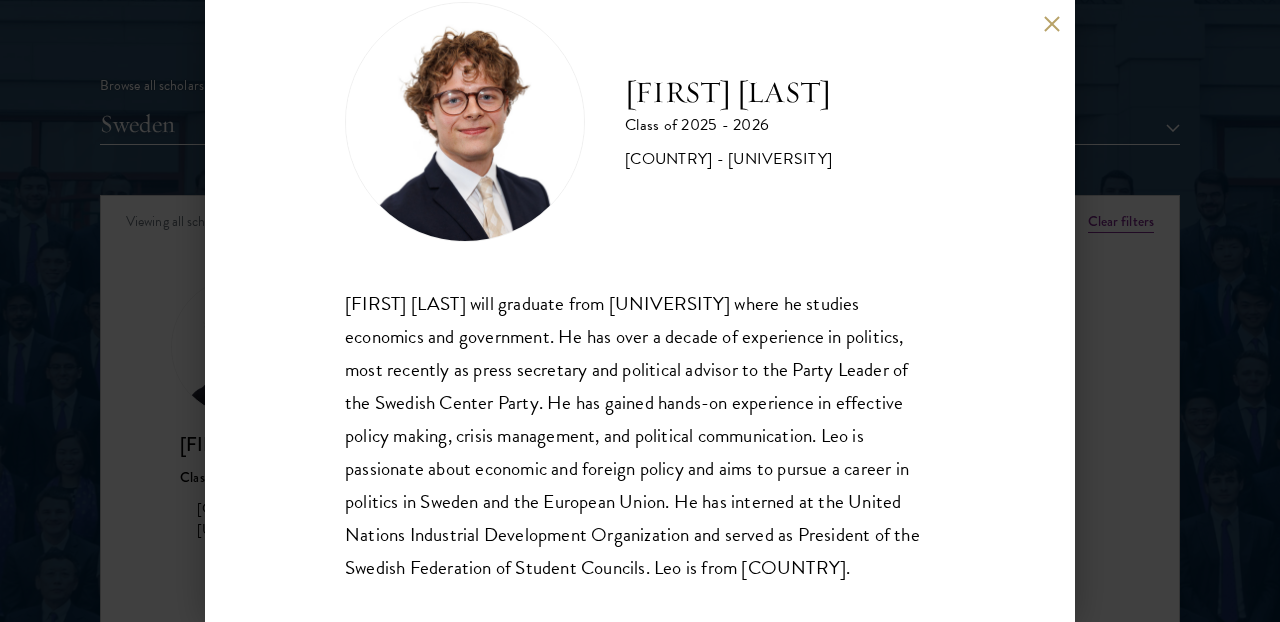 scroll, scrollTop: 61, scrollLeft: 0, axis: vertical 